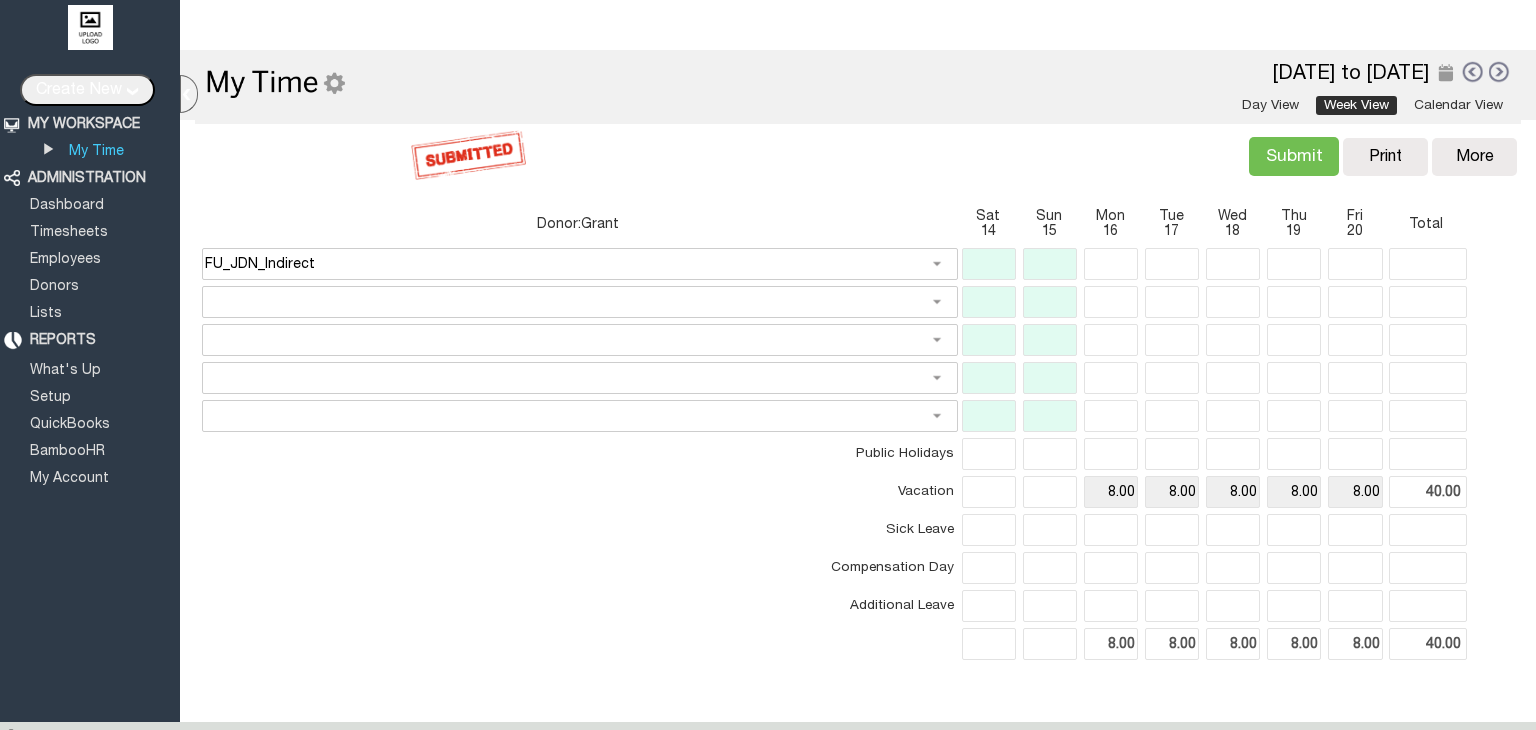 scroll, scrollTop: 0, scrollLeft: 0, axis: both 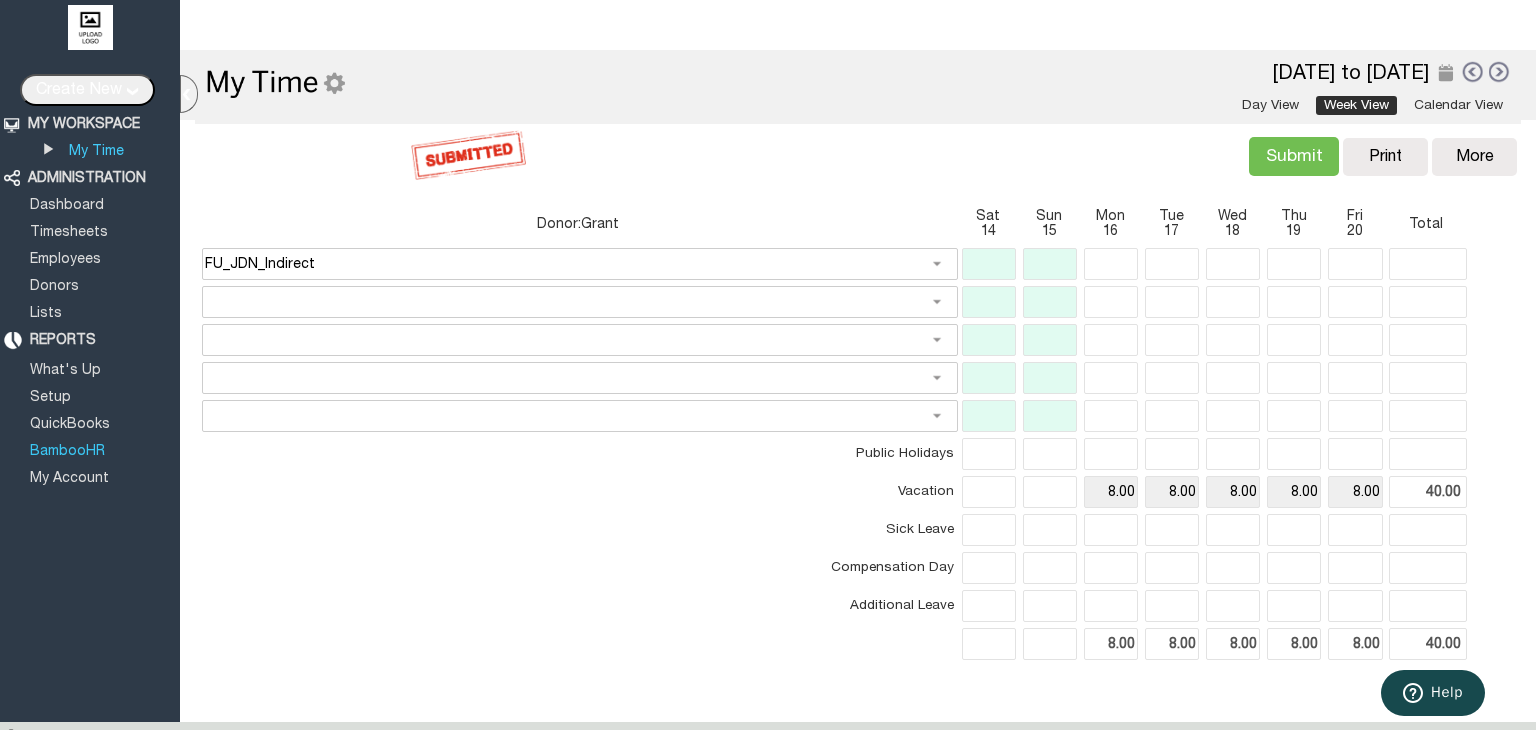 click on "BambooHR" at bounding box center [67, 451] 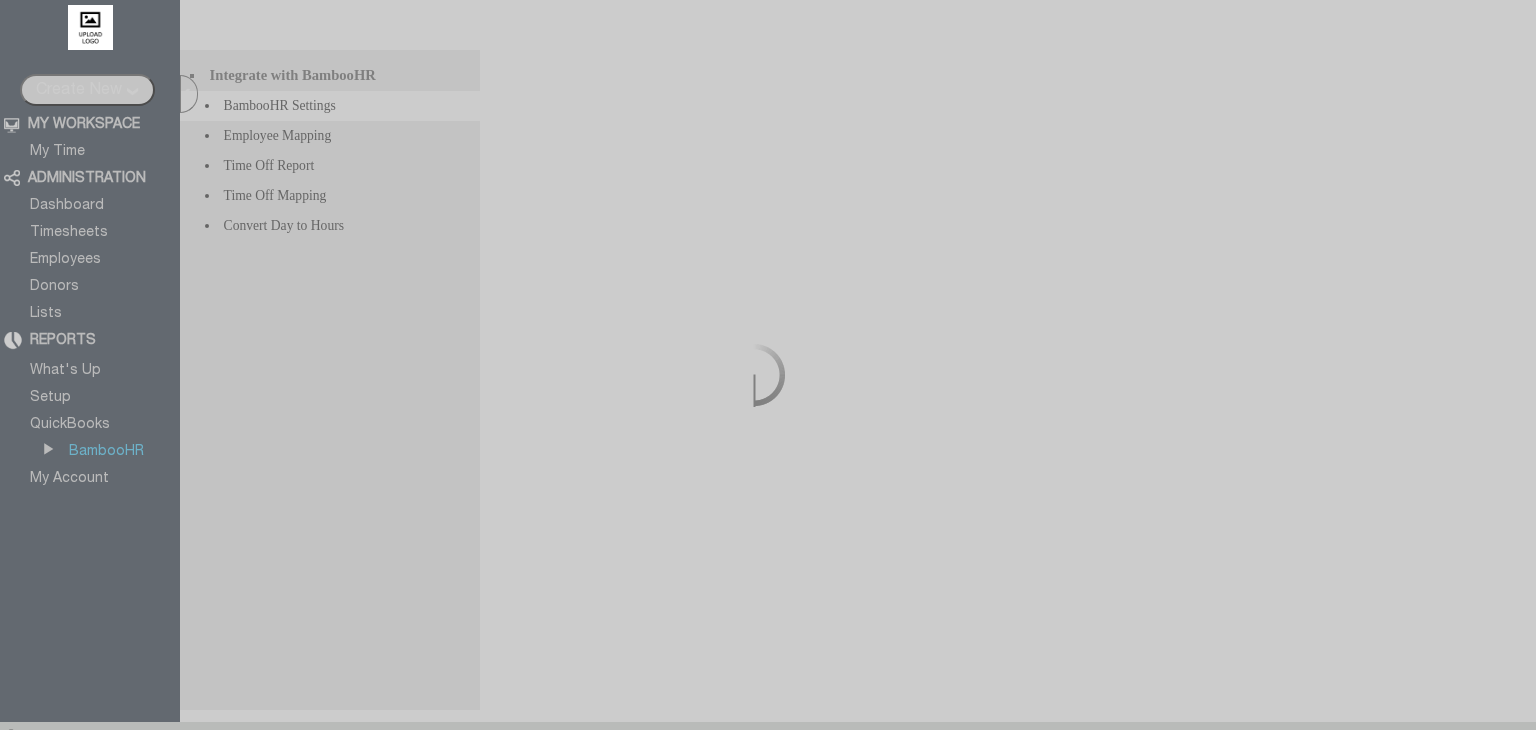 scroll, scrollTop: 0, scrollLeft: 0, axis: both 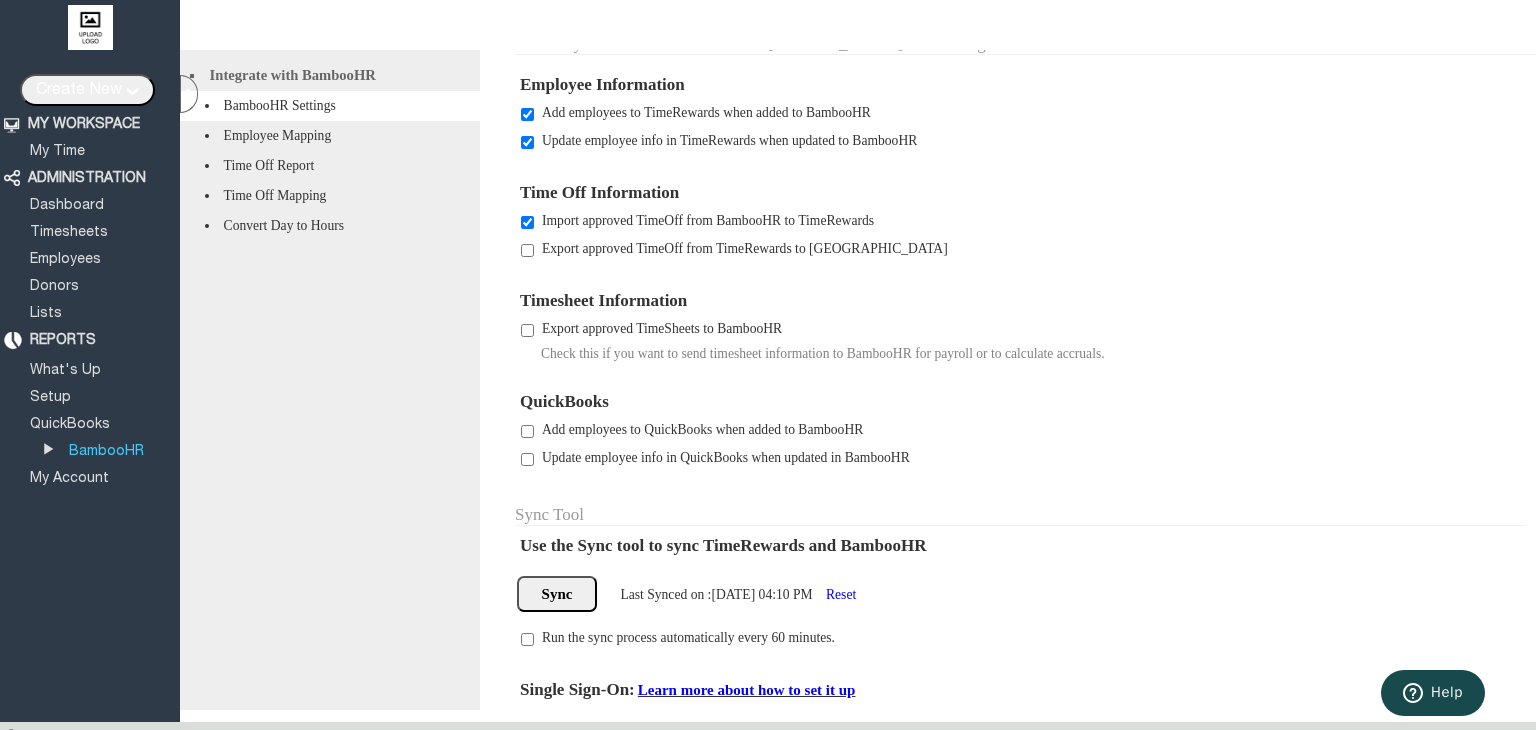 click on "Time Off Report" at bounding box center [330, 166] 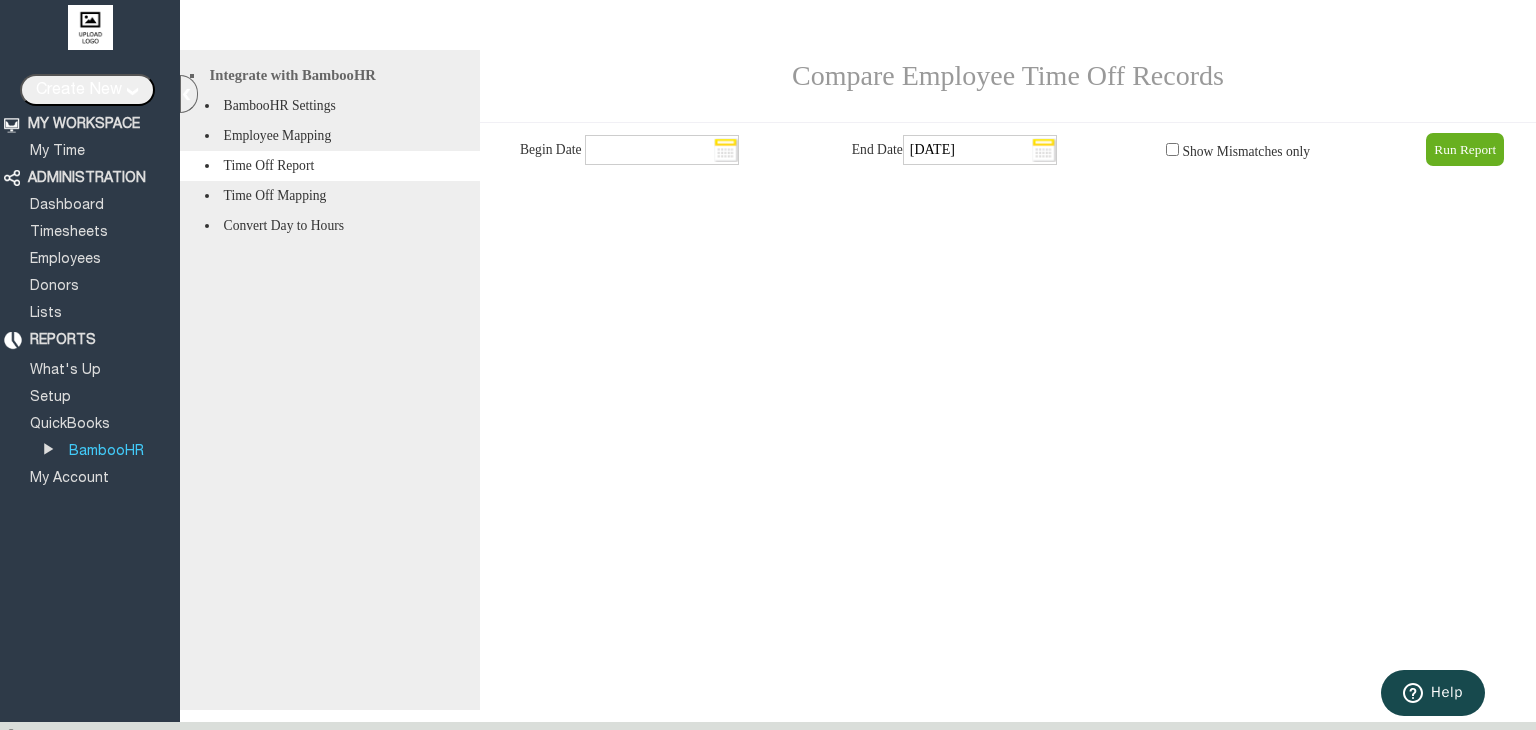 scroll, scrollTop: 0, scrollLeft: 0, axis: both 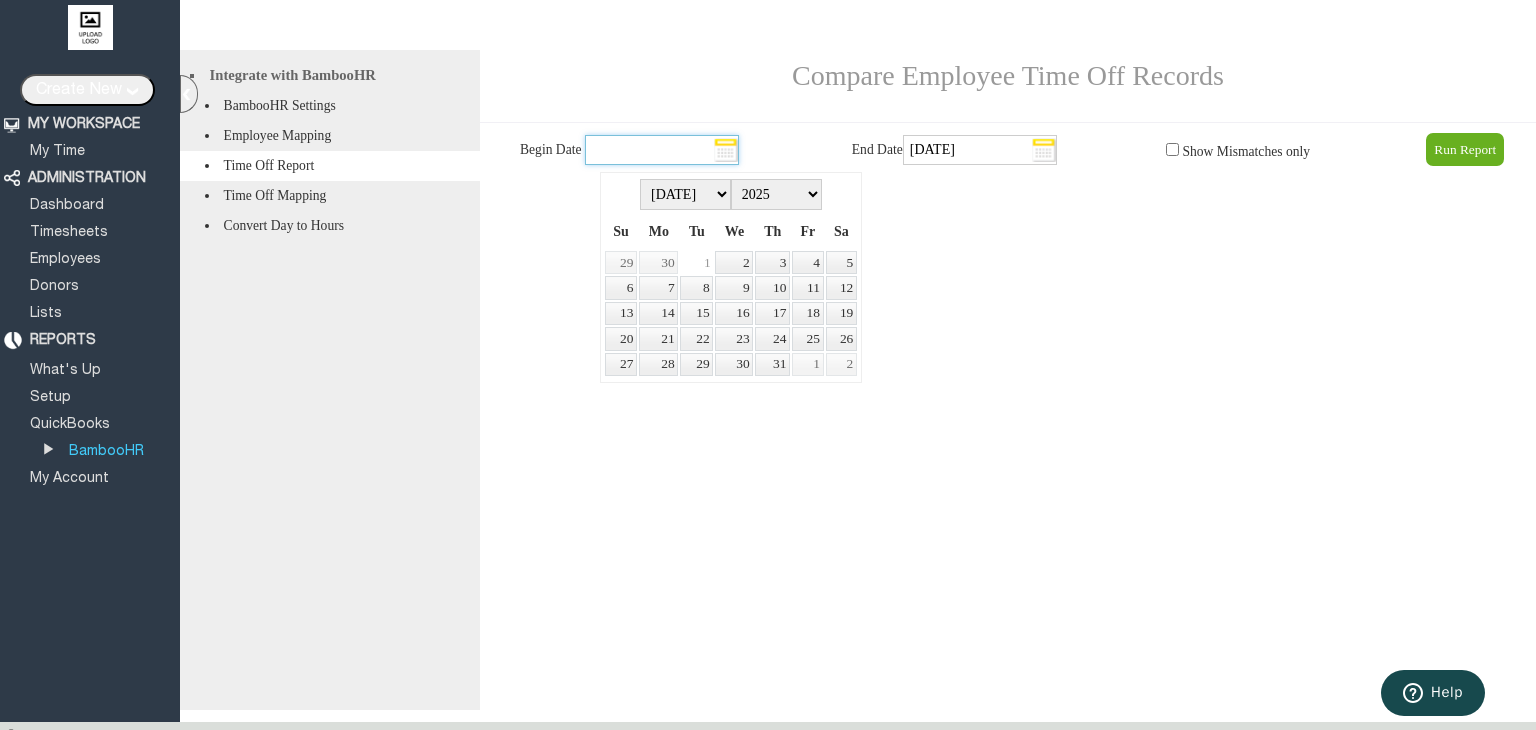 click at bounding box center [662, 150] 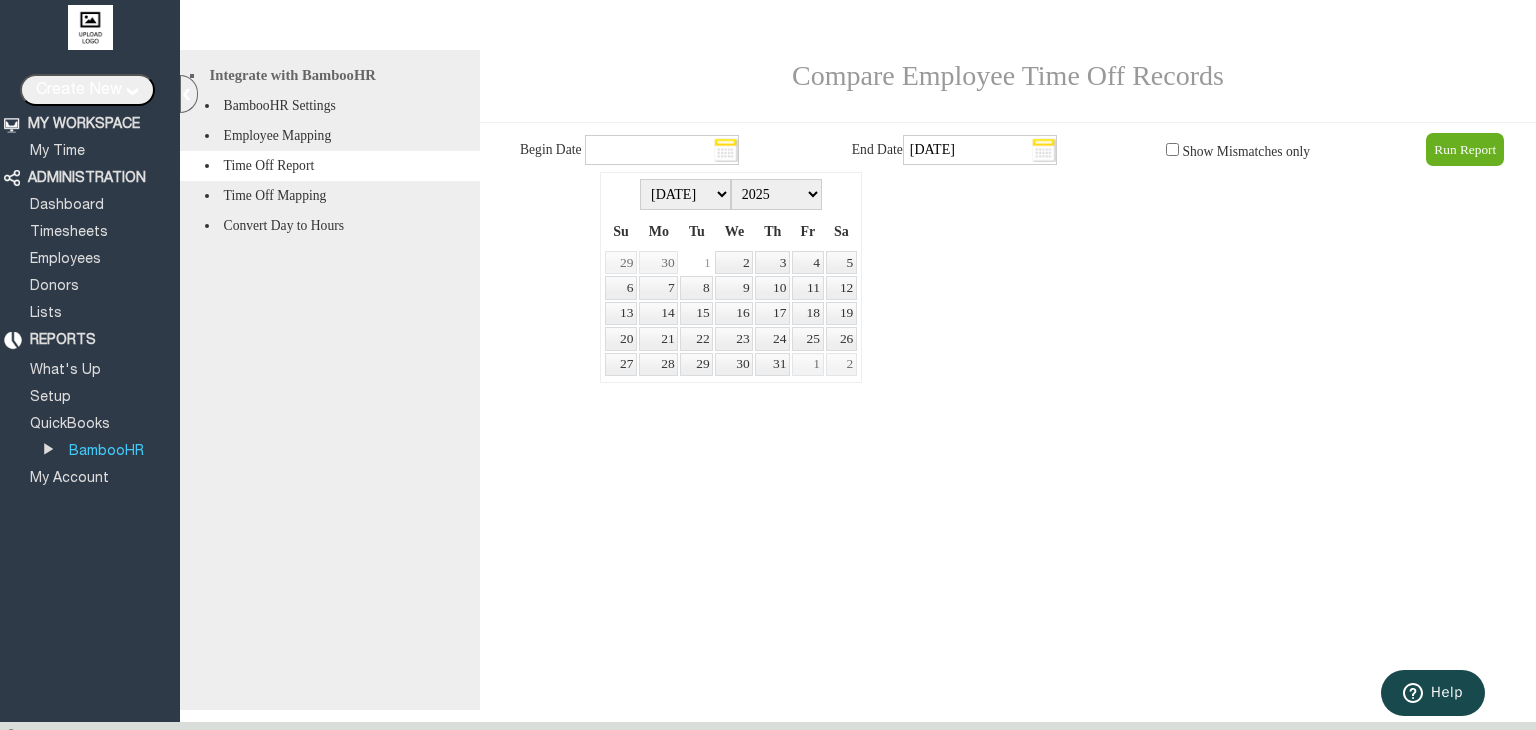 click on "1" at bounding box center (696, 262) 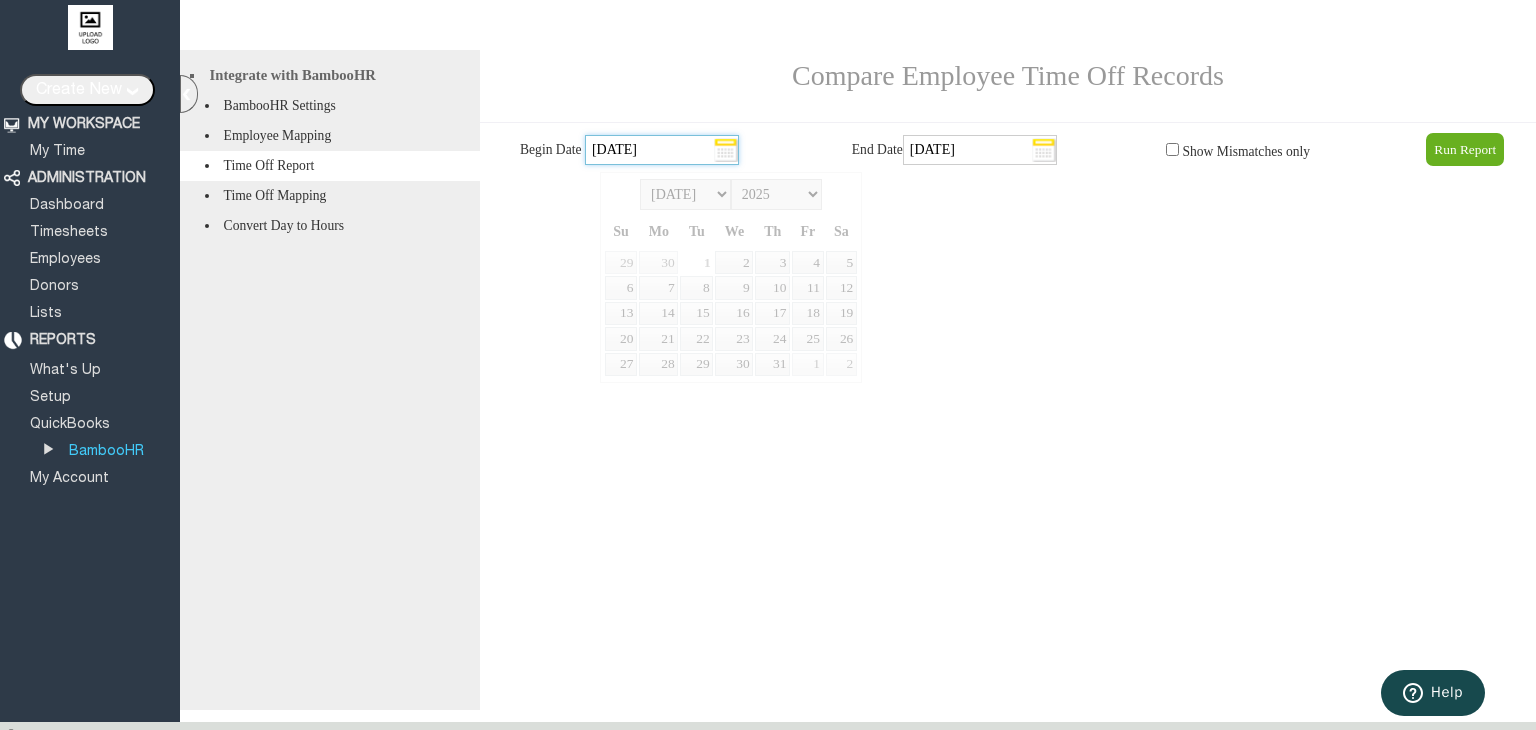 click on "[DATE]" at bounding box center [662, 150] 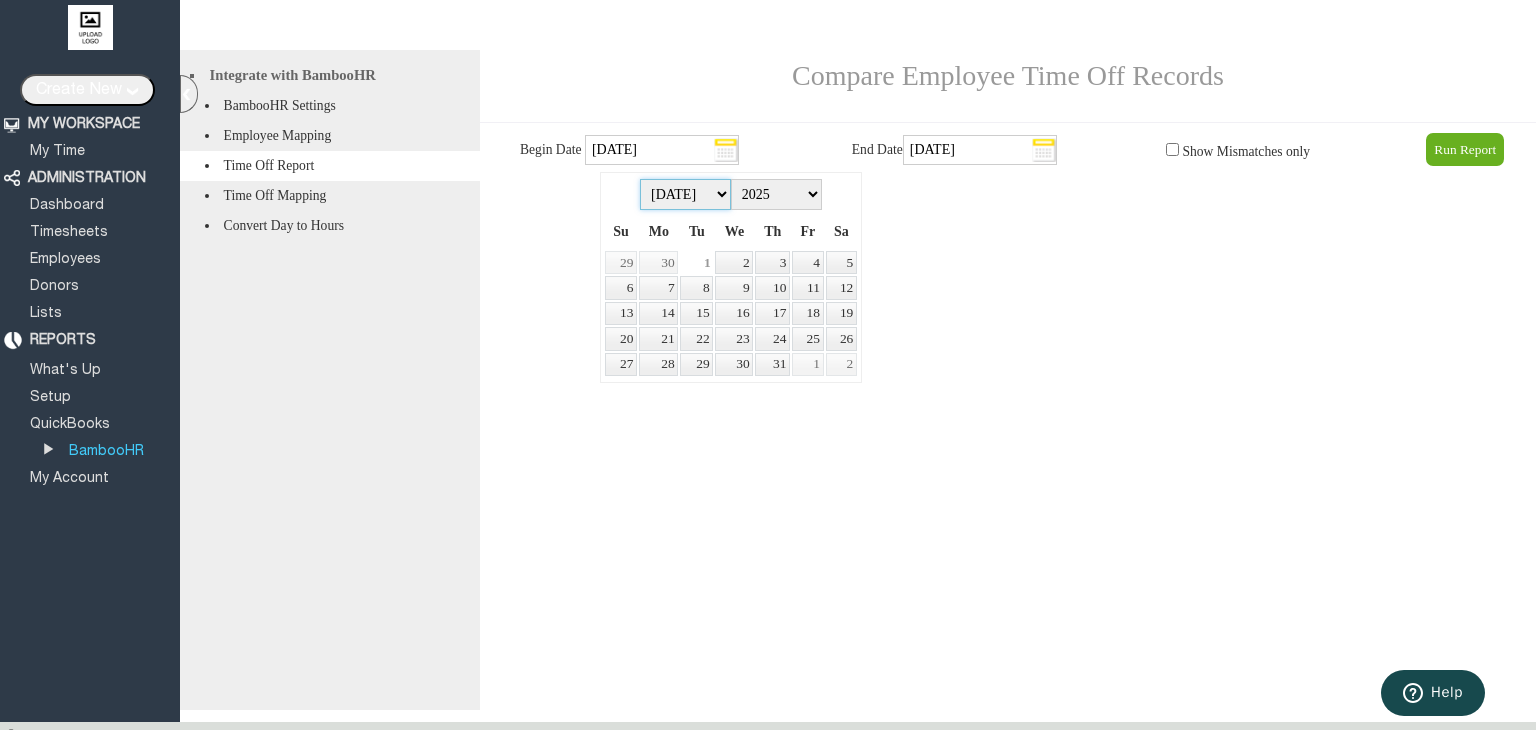 click on "Jan Feb Mar Apr May Jun [DATE] Aug Sep Oct Nov Dec" at bounding box center [685, 194] 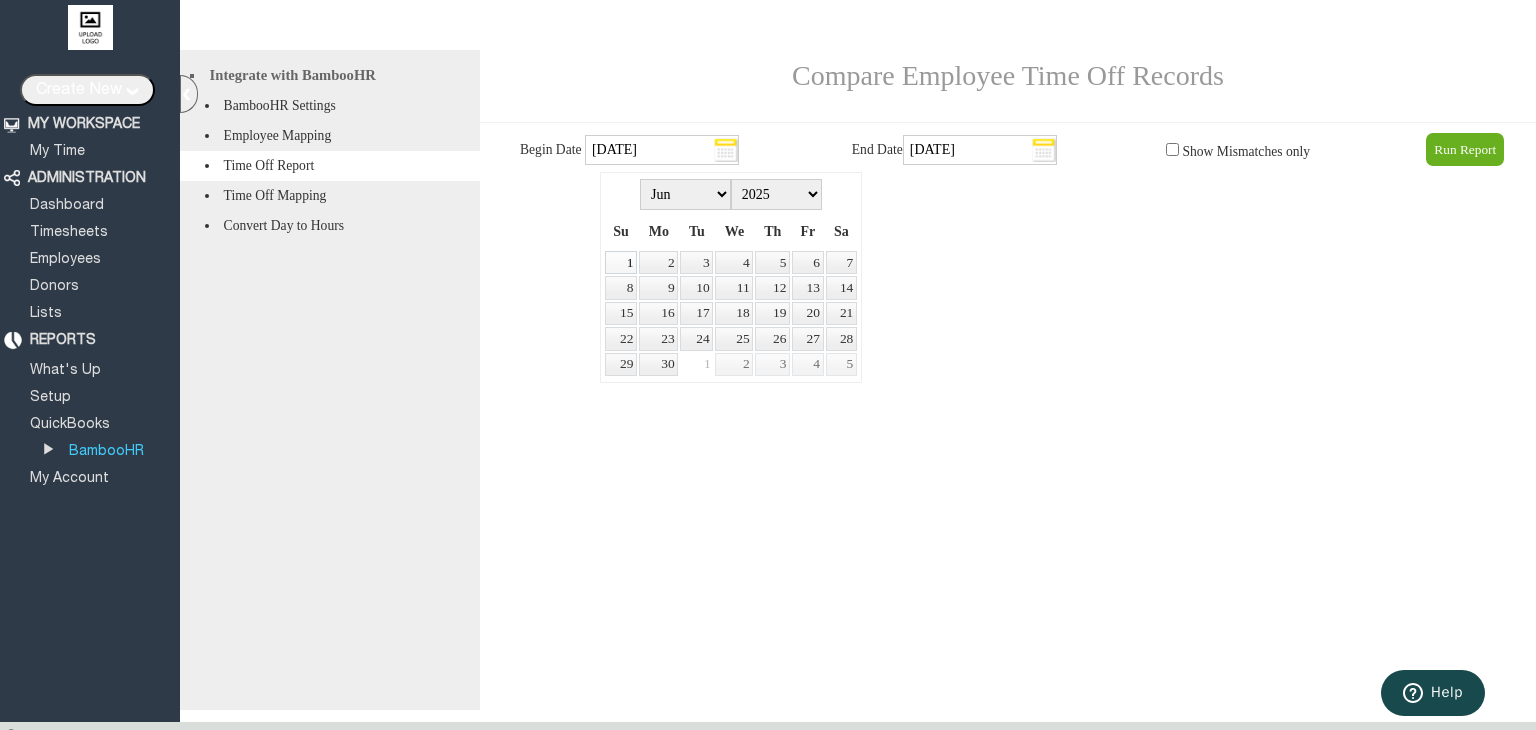 click on "1" at bounding box center (621, 262) 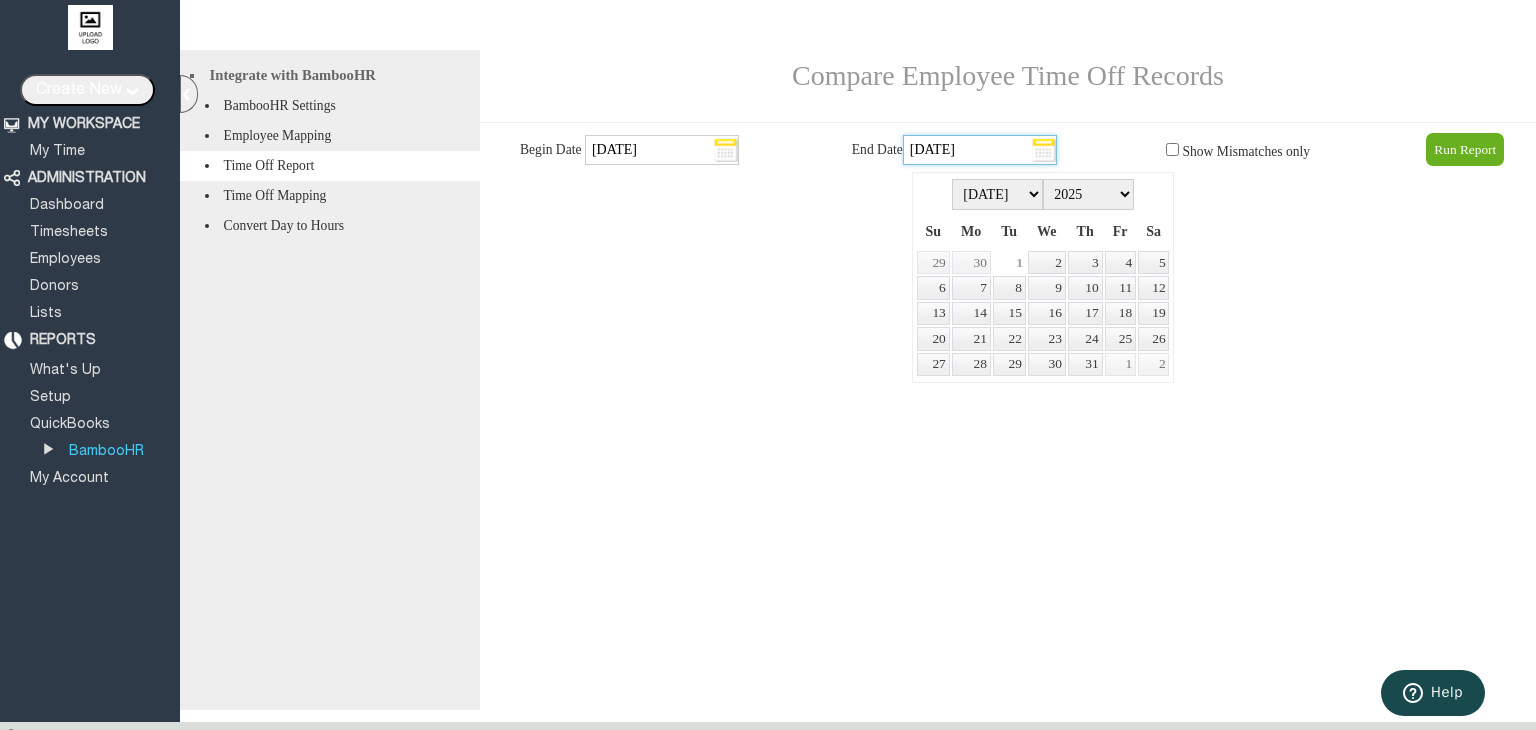 click on "[DATE]" at bounding box center [980, 150] 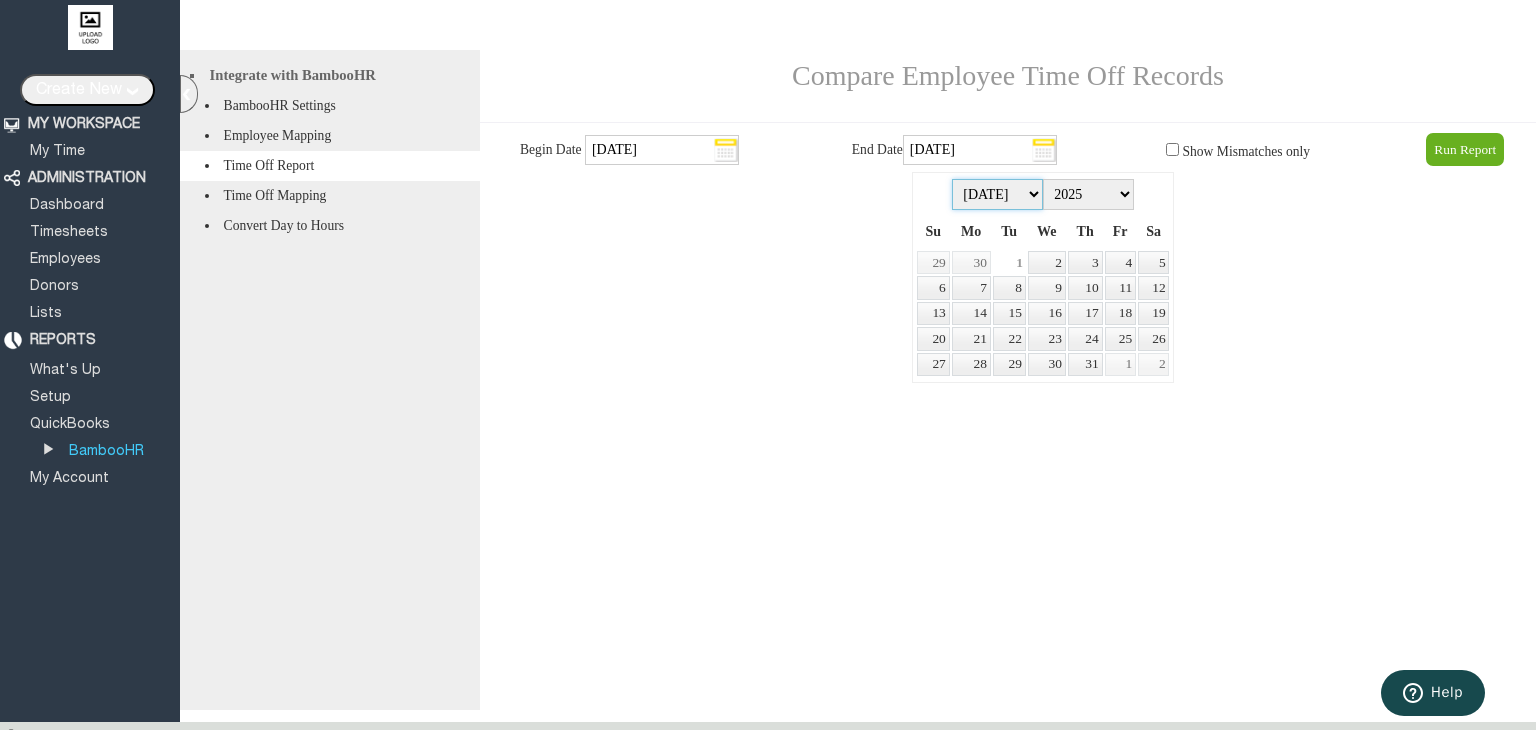 click on "Jan Feb Mar Apr May Jun [DATE] Aug Sep Oct Nov Dec" at bounding box center (997, 194) 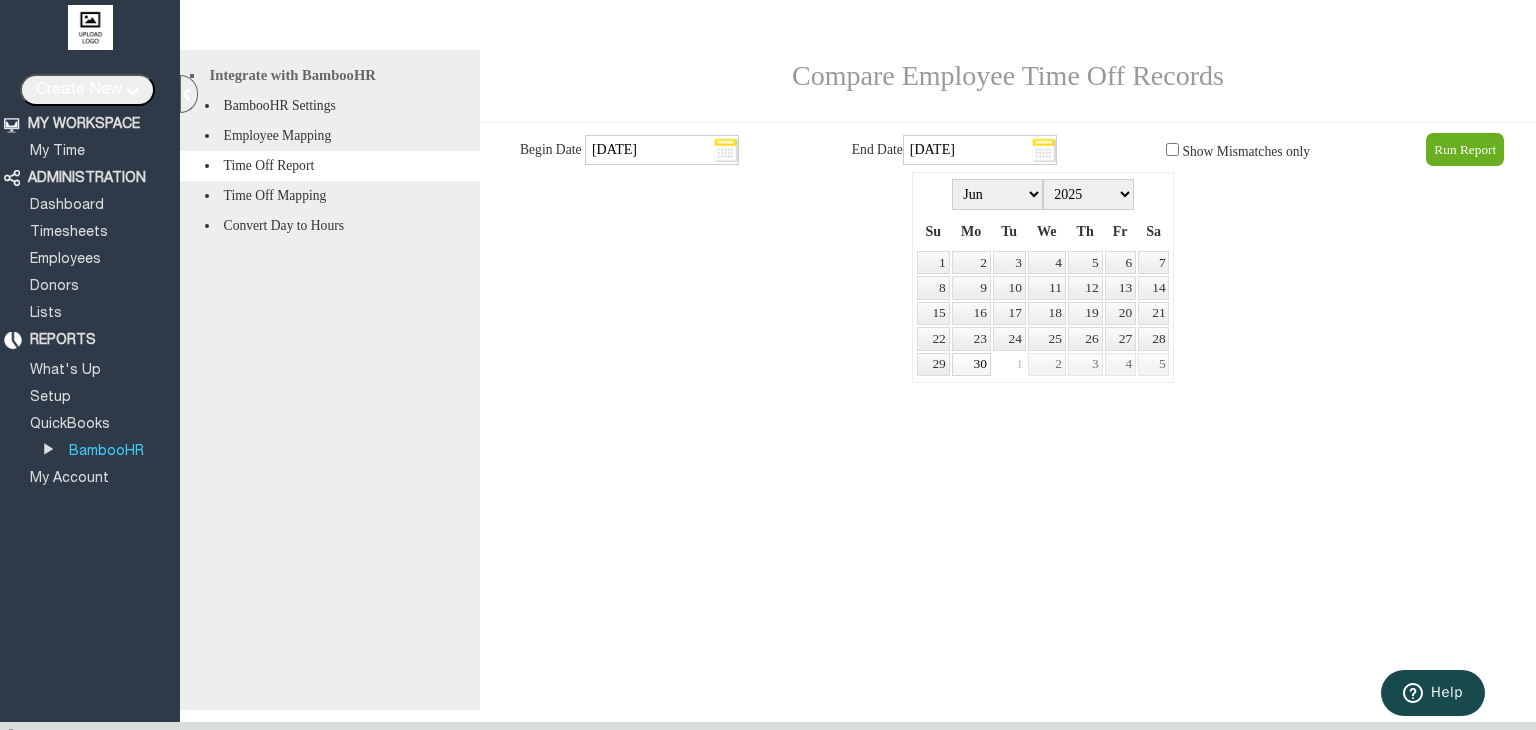 click on "30" at bounding box center [971, 364] 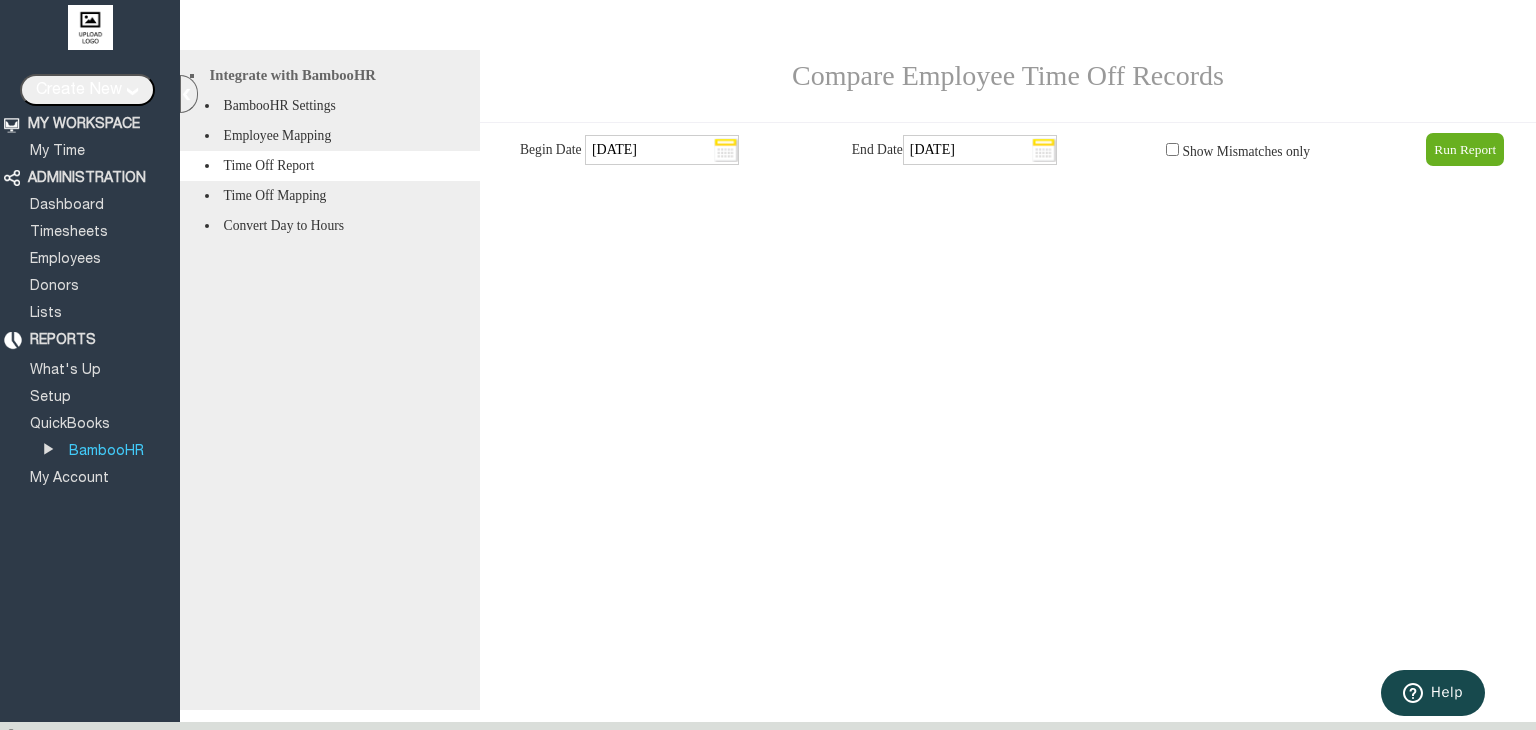 click on "Run Report" at bounding box center (1465, 149) 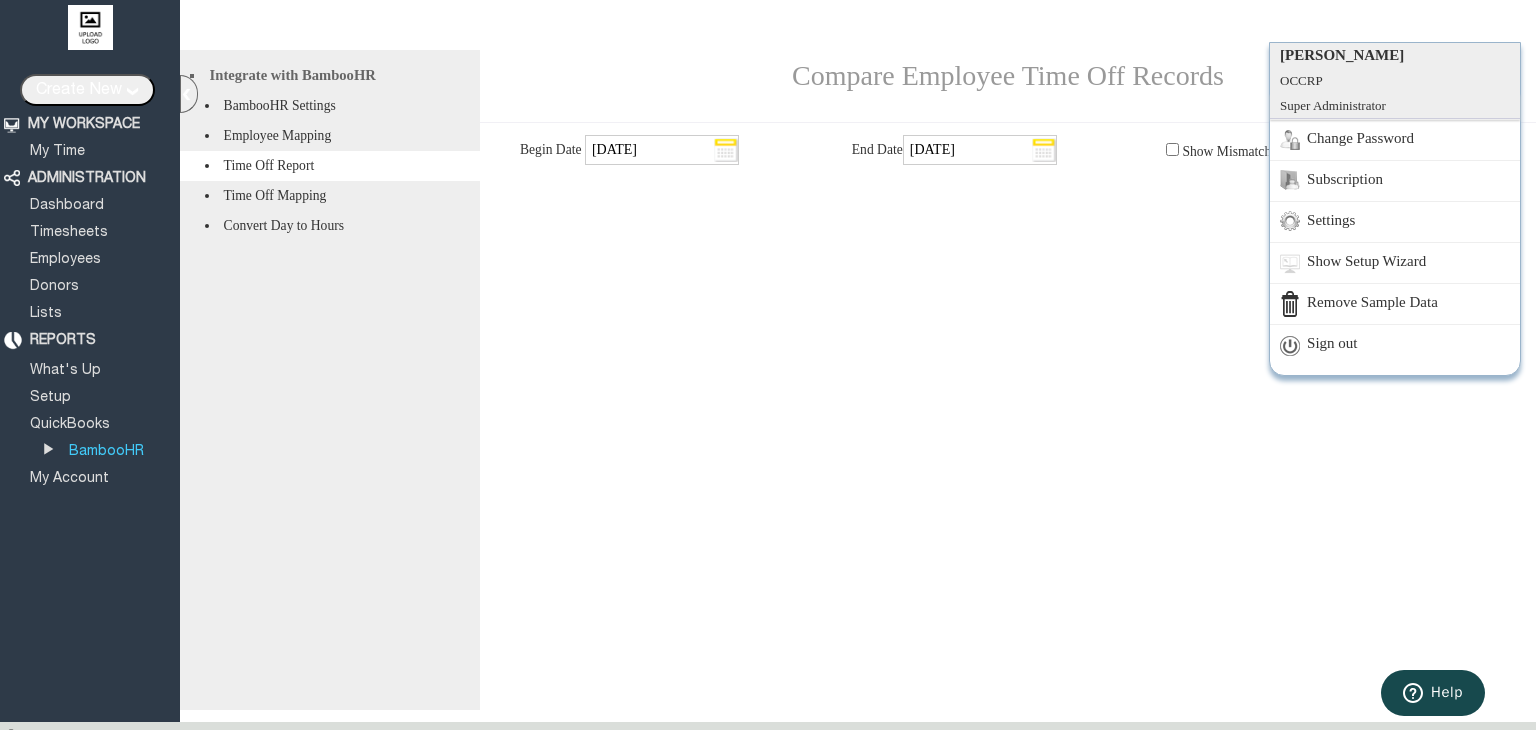 click on "Adnan Hrgic
OCCRP
Super Administrator
Change Password
Subscription
Settings
Show Setup Wizard
Remove Sample Data
Sign out" at bounding box center [1510, 26] 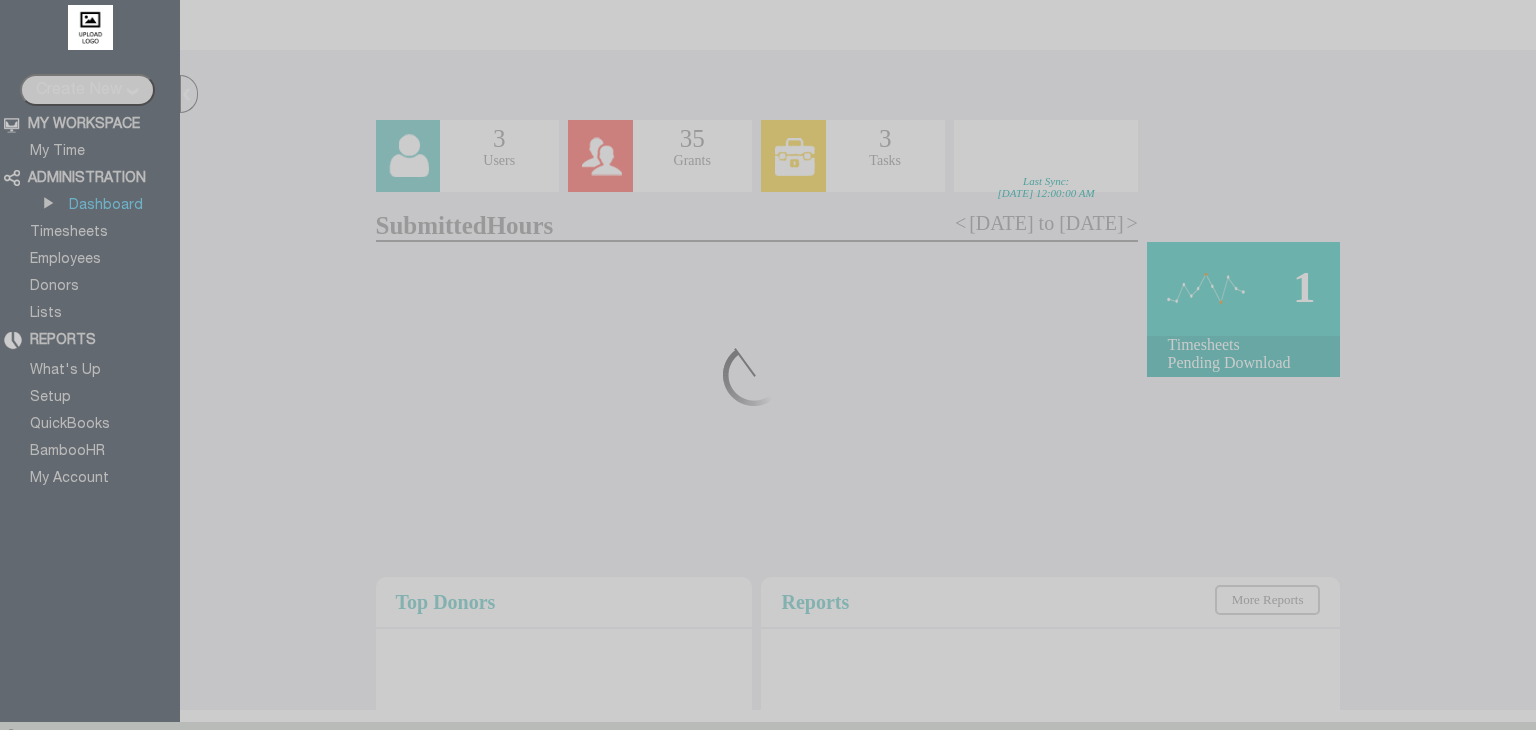 scroll, scrollTop: 0, scrollLeft: 0, axis: both 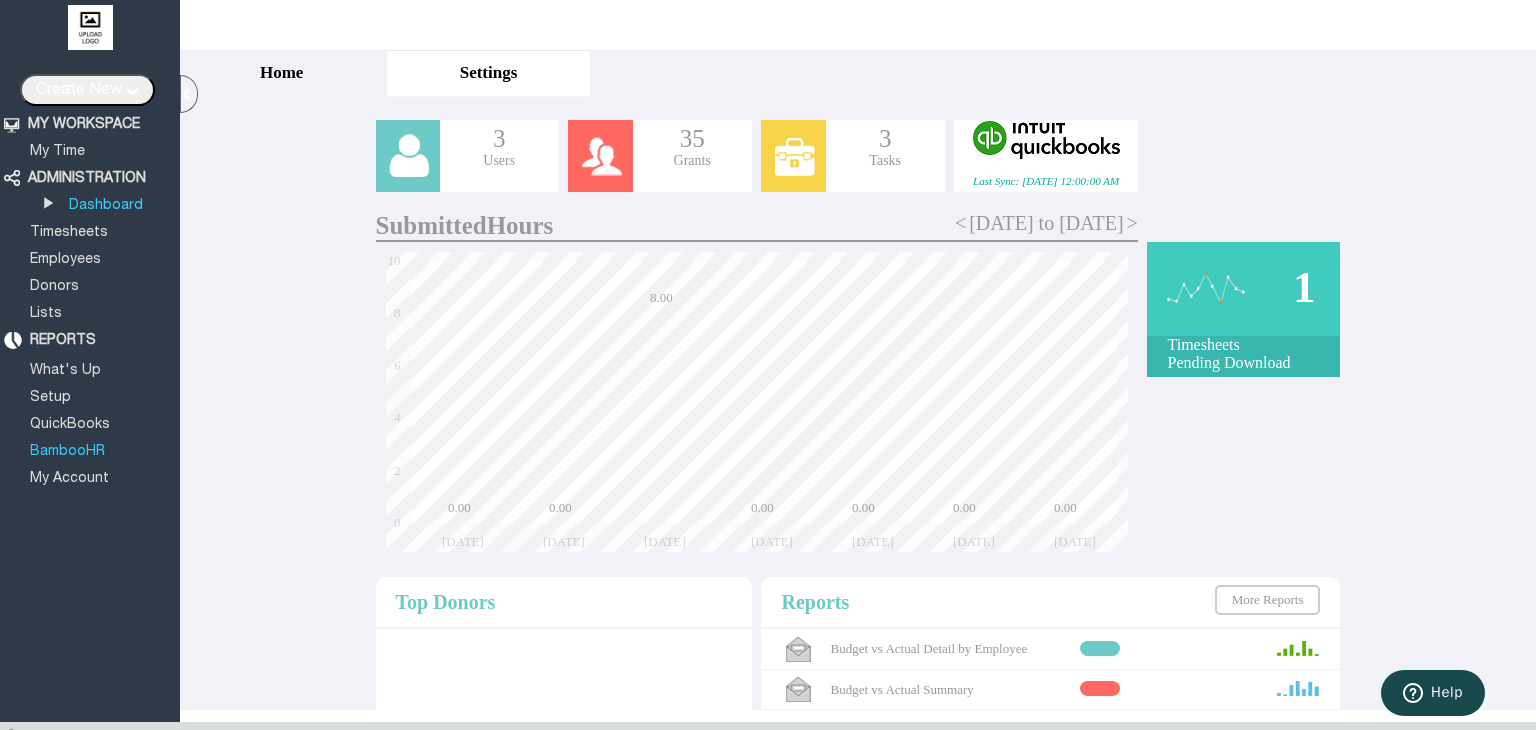 click on "BambooHR" at bounding box center (67, 451) 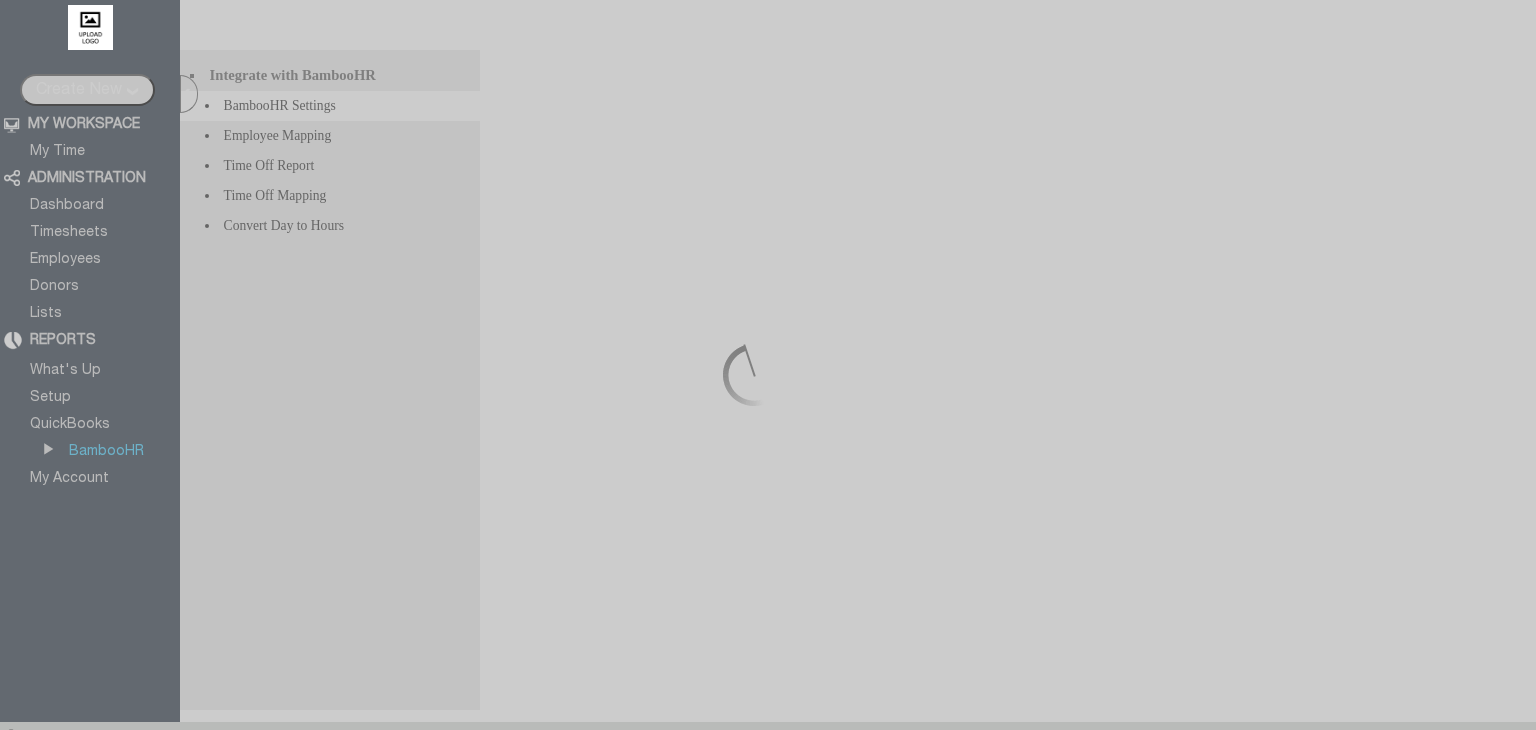 scroll, scrollTop: 0, scrollLeft: 0, axis: both 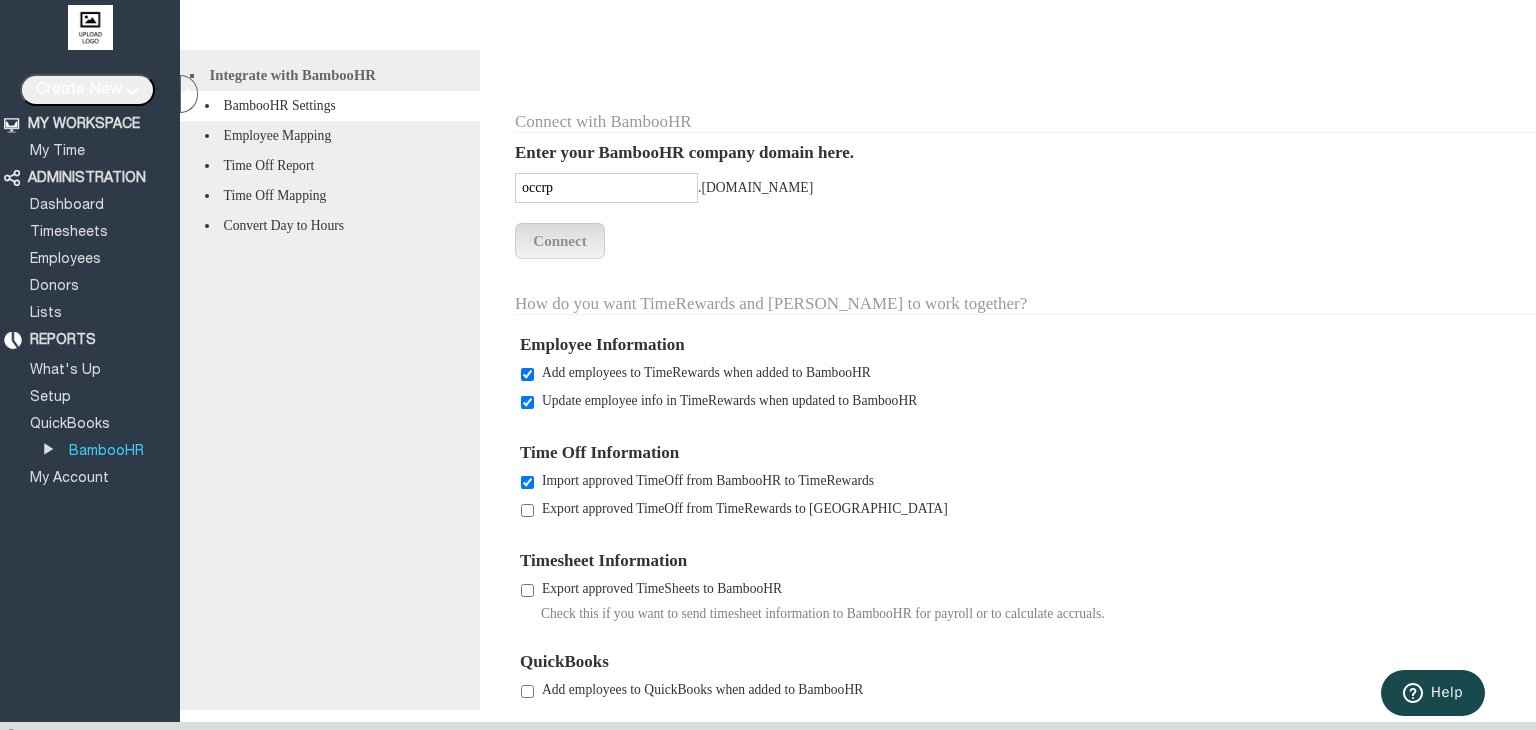 click on "Time Off Mapping" at bounding box center [330, 196] 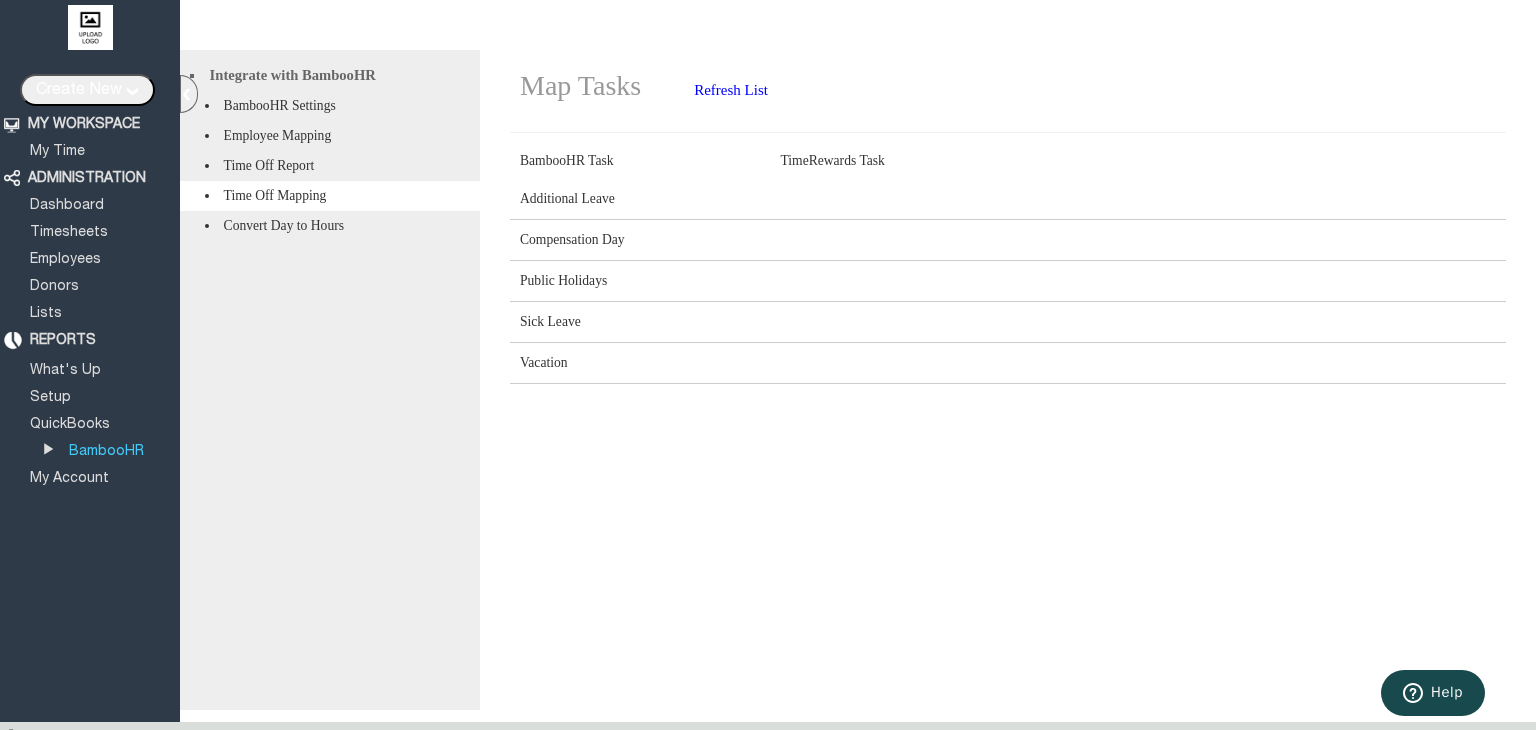 click on "Time Off Report" at bounding box center [330, 166] 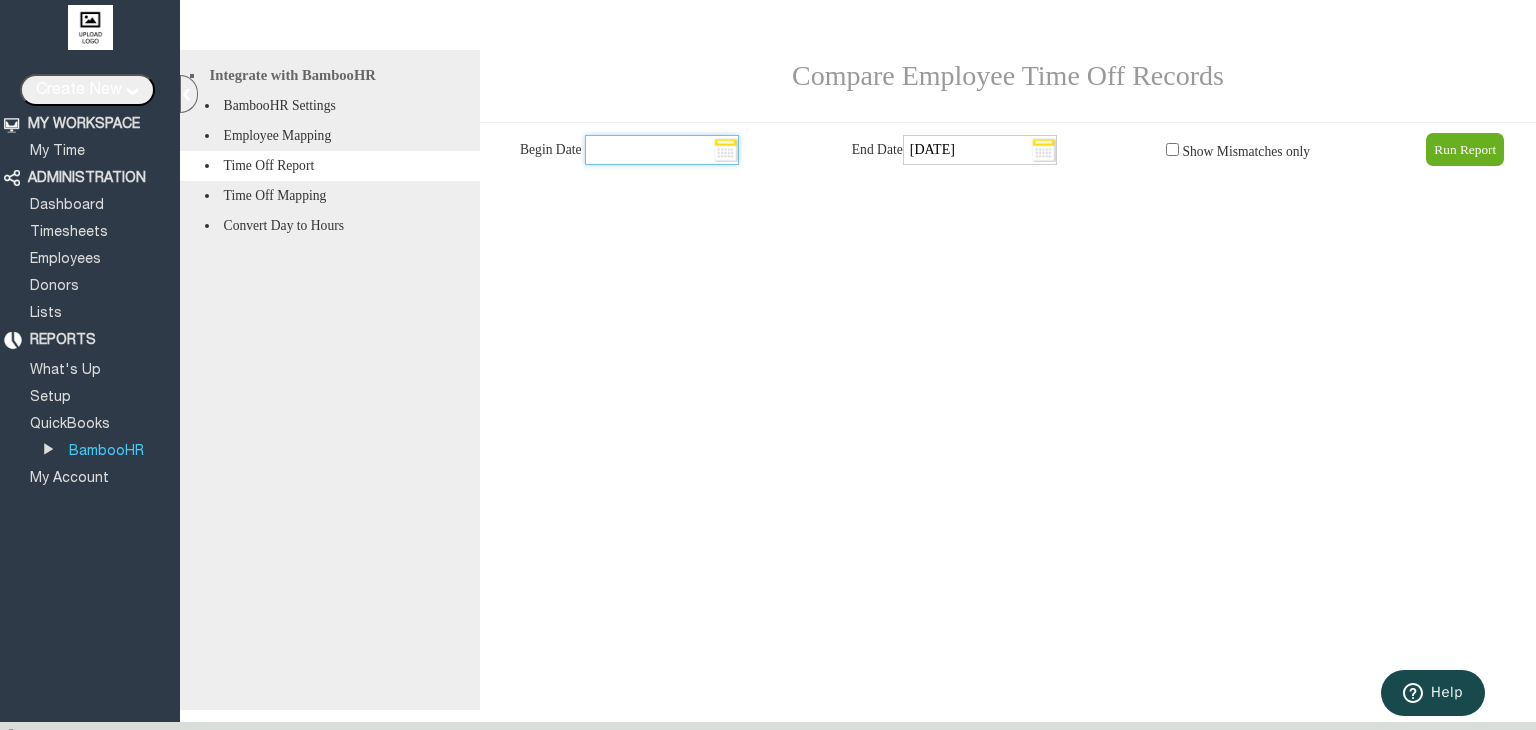 click at bounding box center (662, 150) 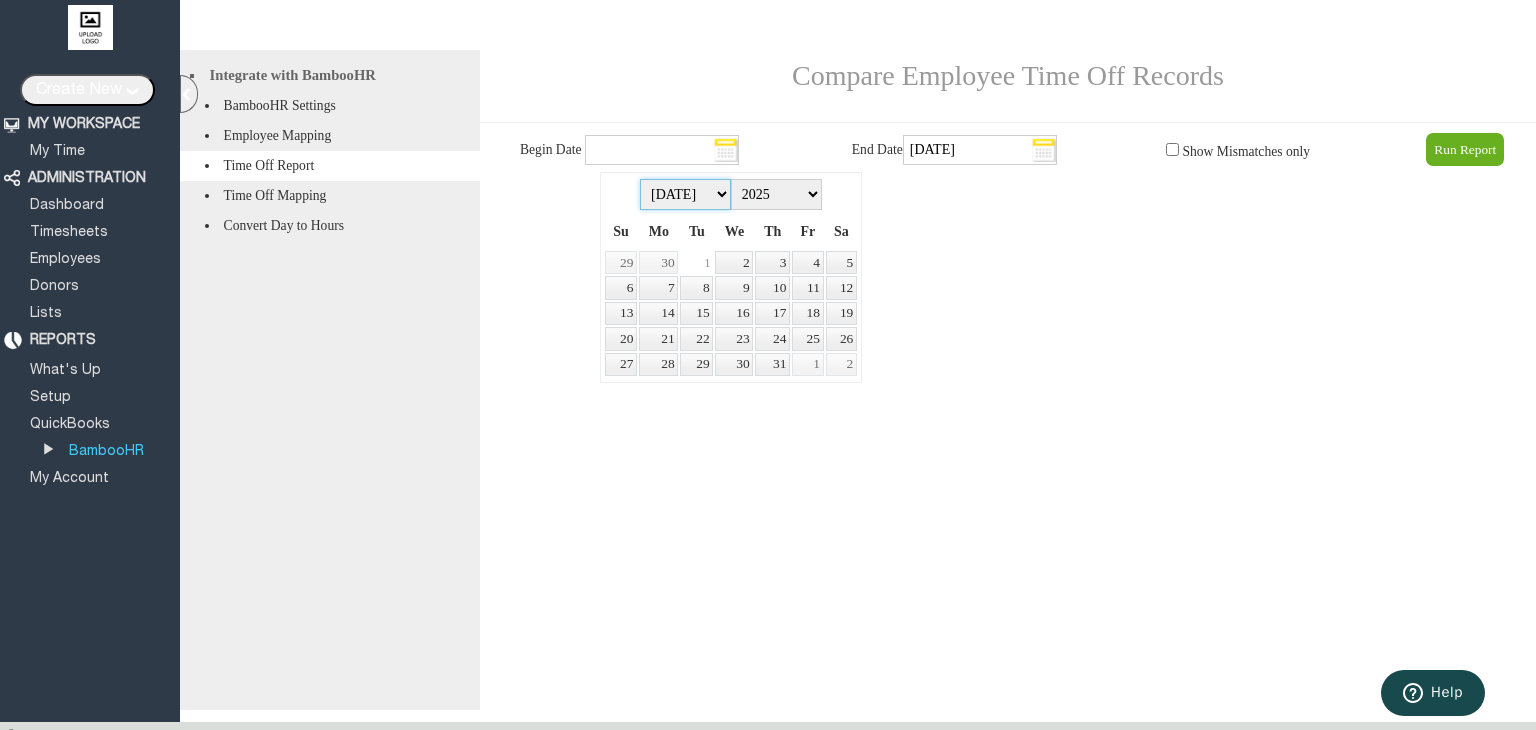 click on "Jan Feb Mar Apr May Jun [DATE] Aug Sep Oct Nov Dec" at bounding box center [685, 194] 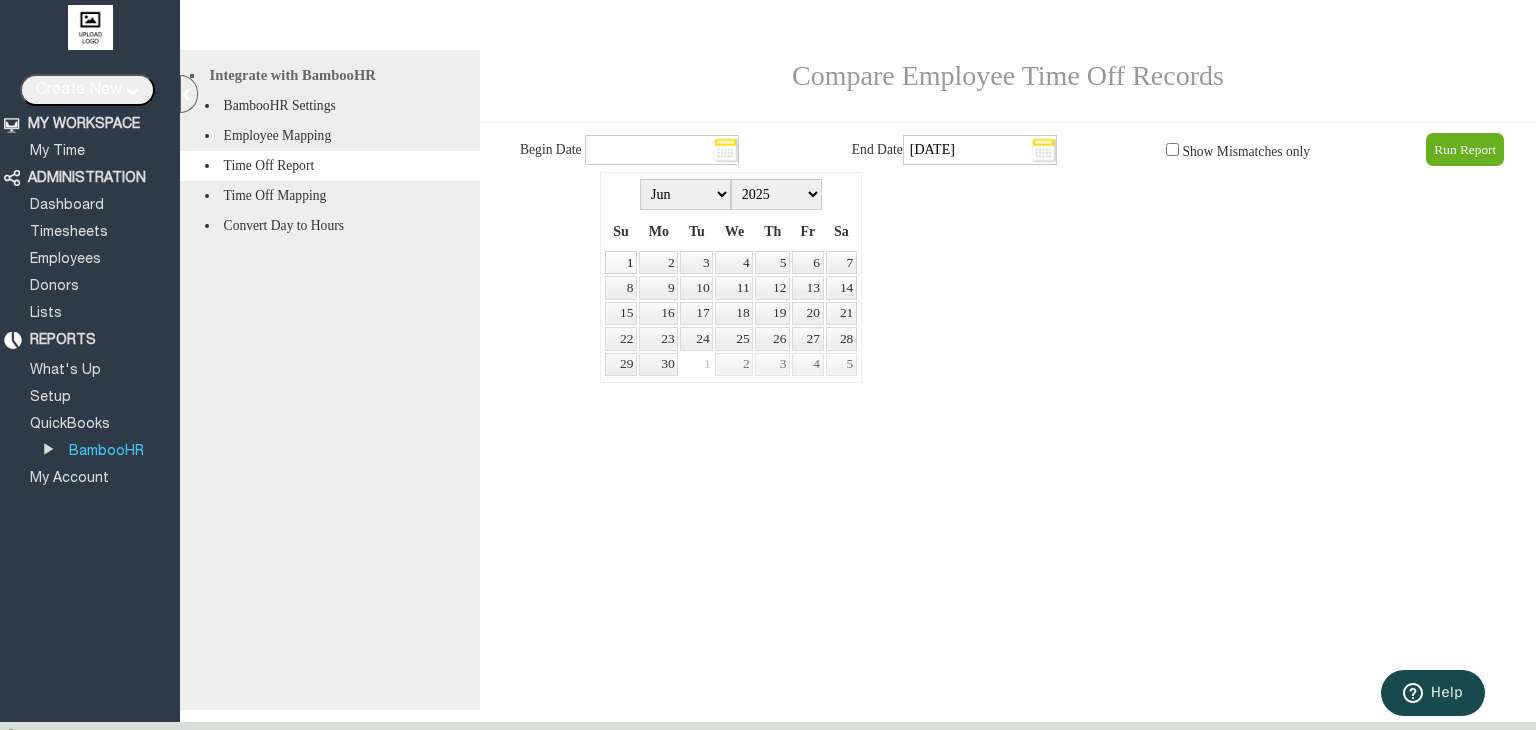 click on "1" at bounding box center (621, 262) 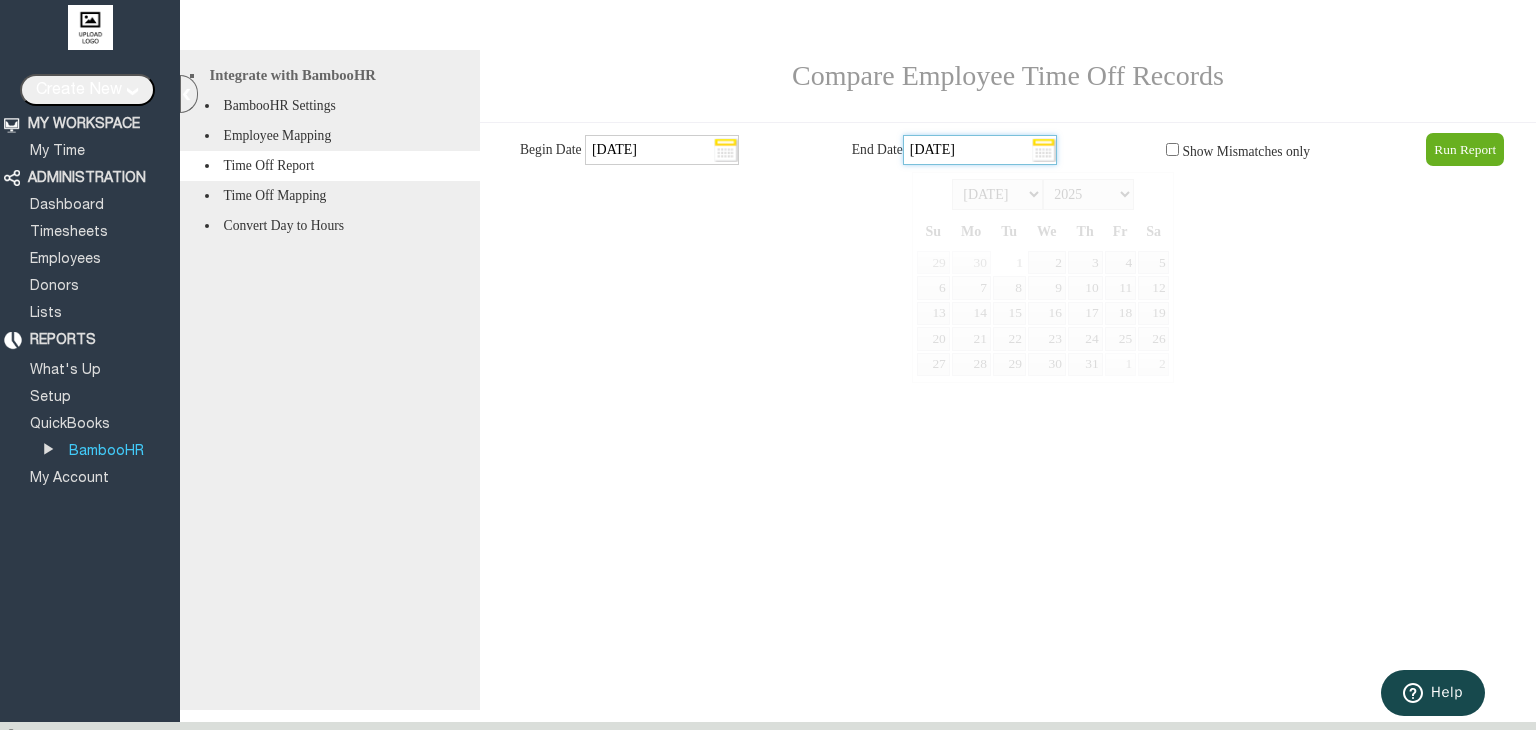click on "[DATE]" at bounding box center (980, 150) 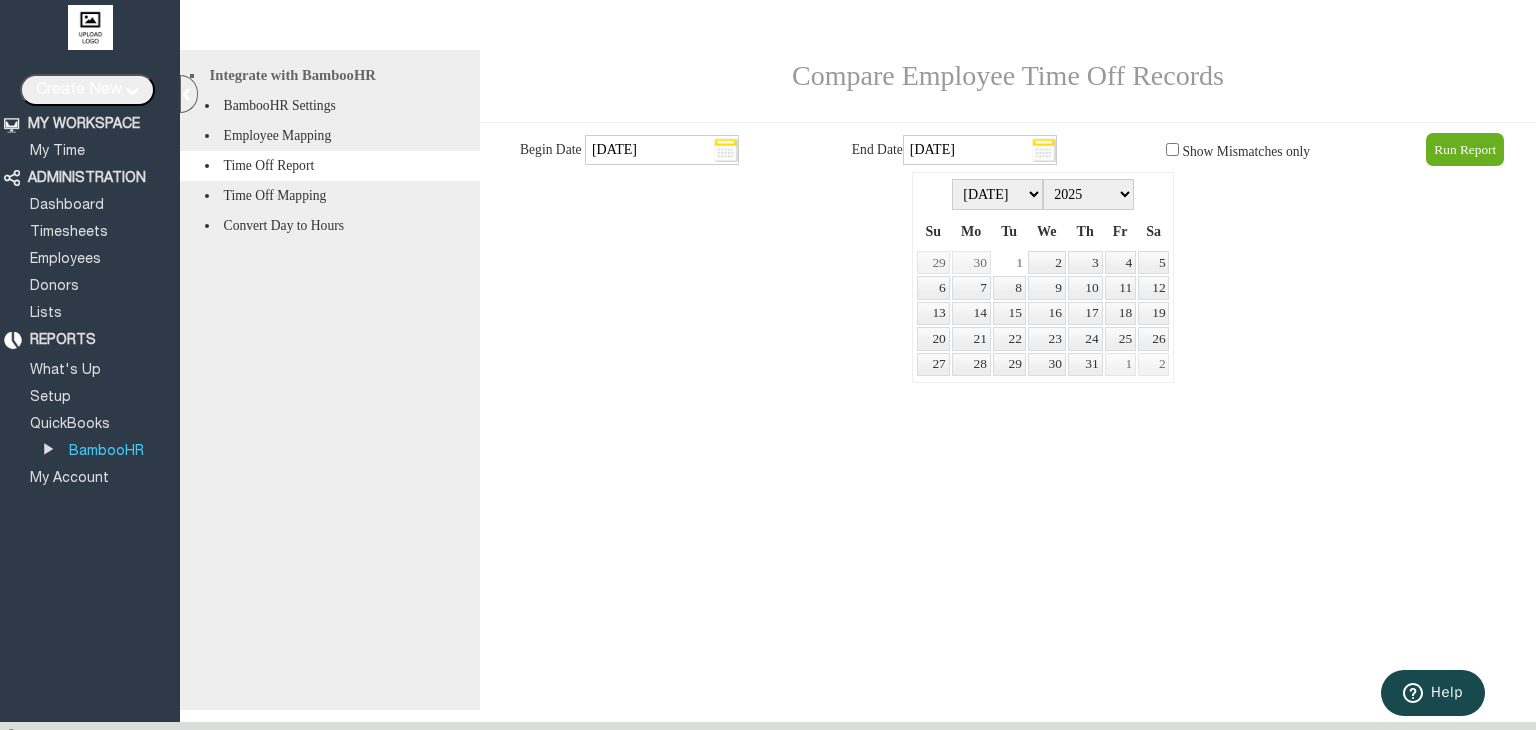 click on "1" at bounding box center (1009, 262) 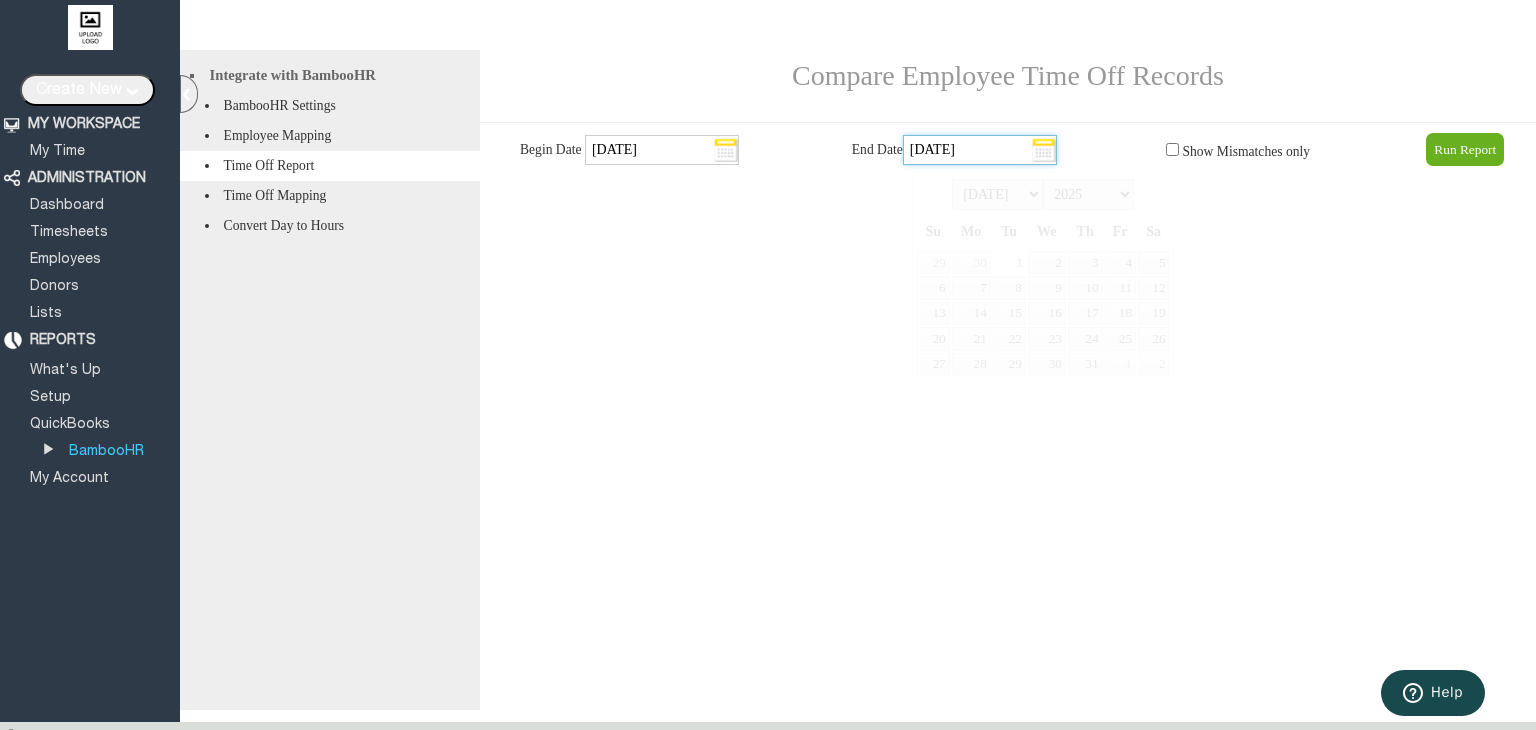 click on "[DATE]" at bounding box center [980, 150] 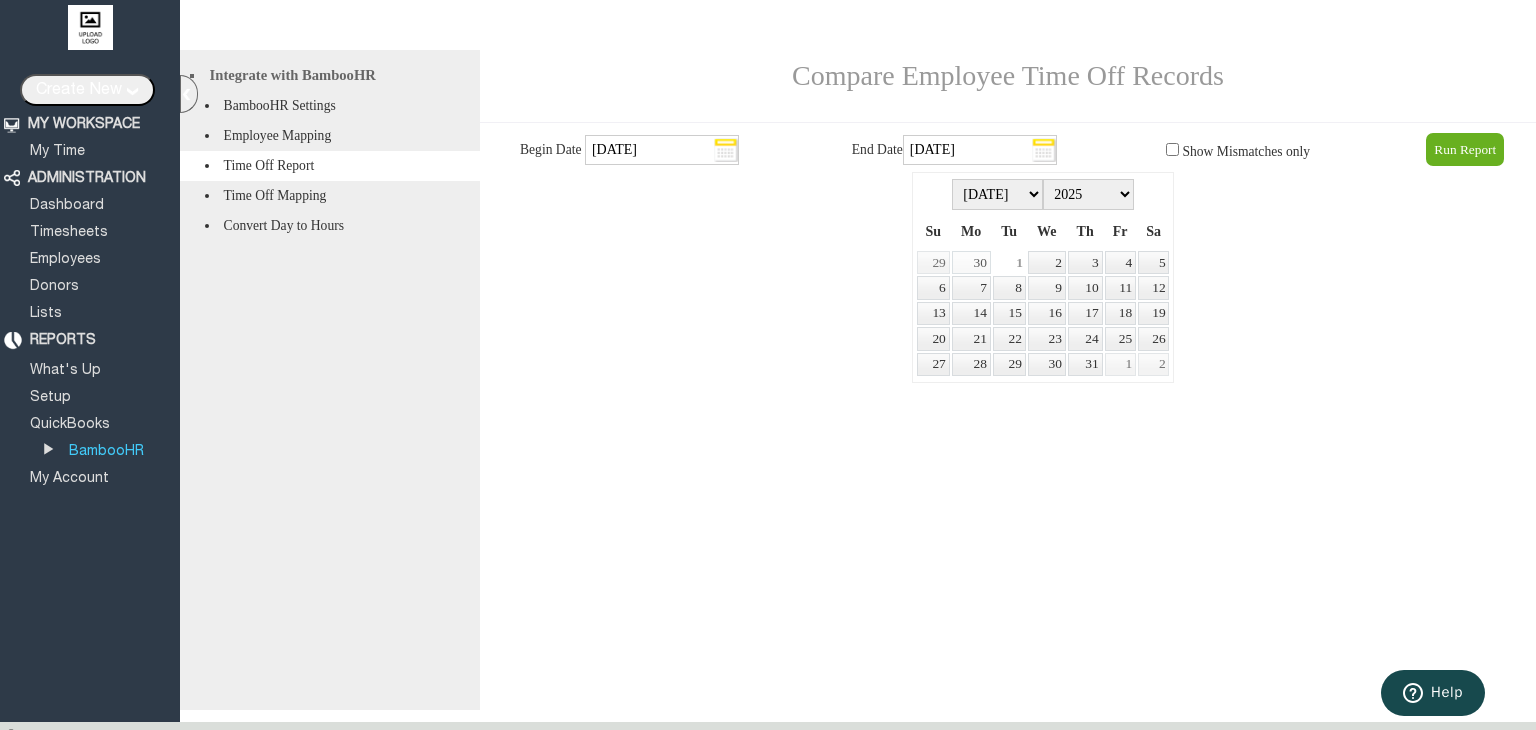 click on "30" at bounding box center [971, 262] 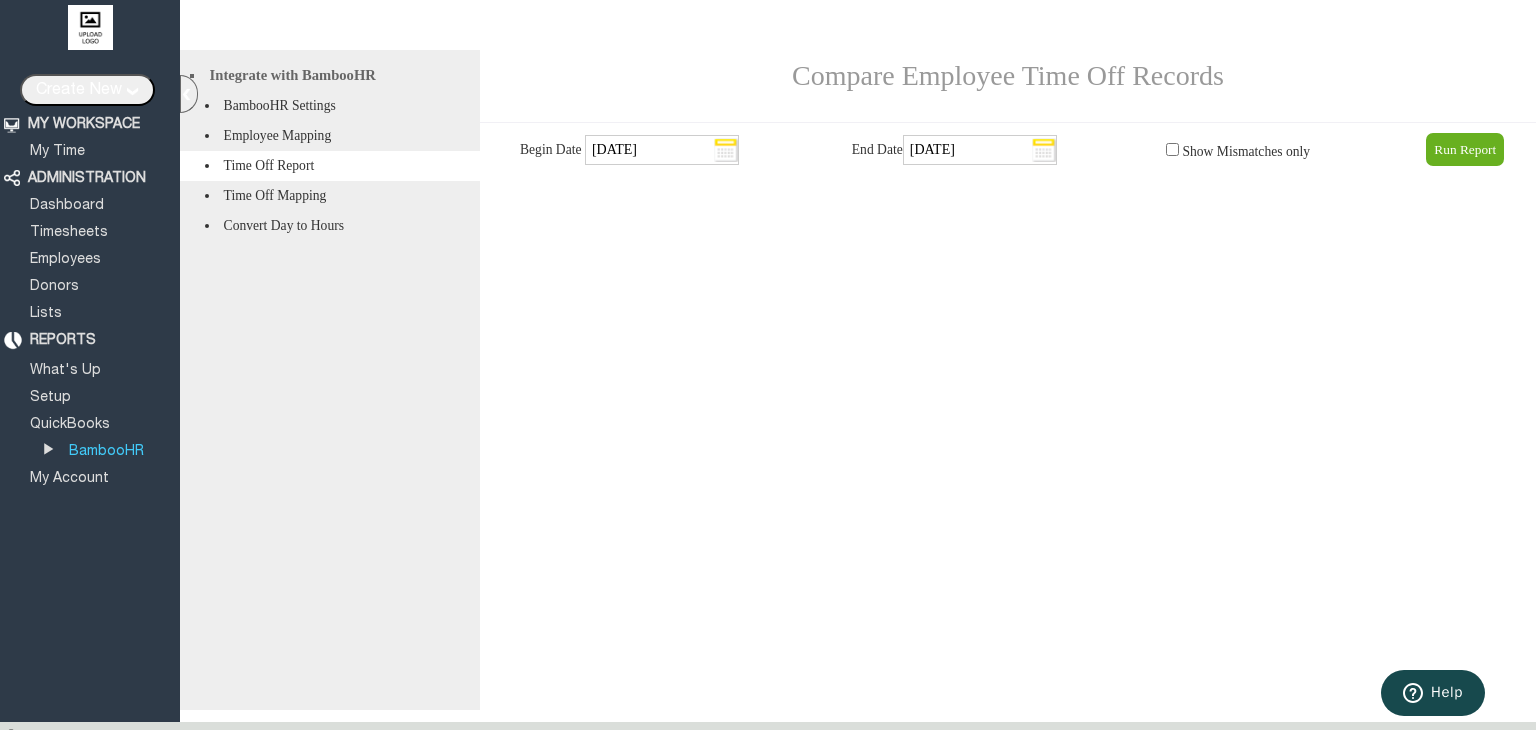 click on "Run Report" at bounding box center (1465, 149) 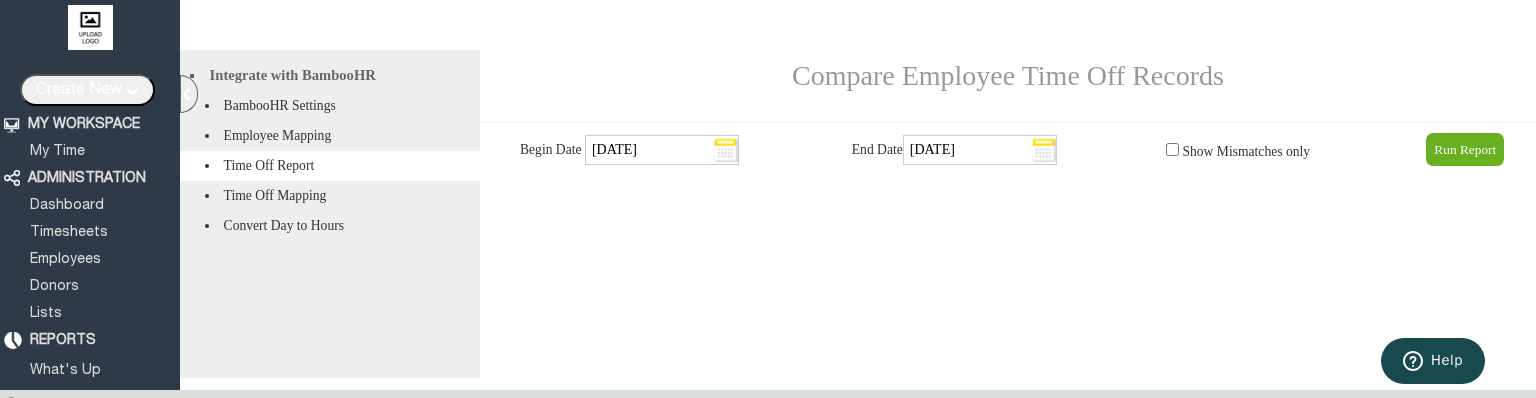click on "Run Report" at bounding box center [1465, 149] 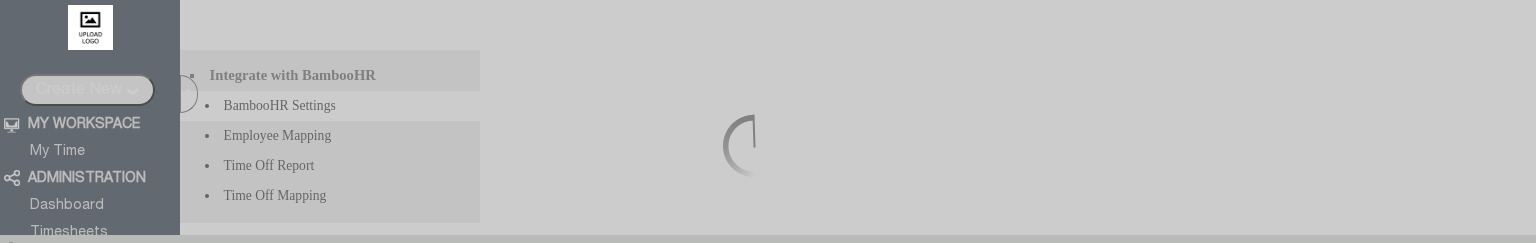 scroll, scrollTop: 0, scrollLeft: 0, axis: both 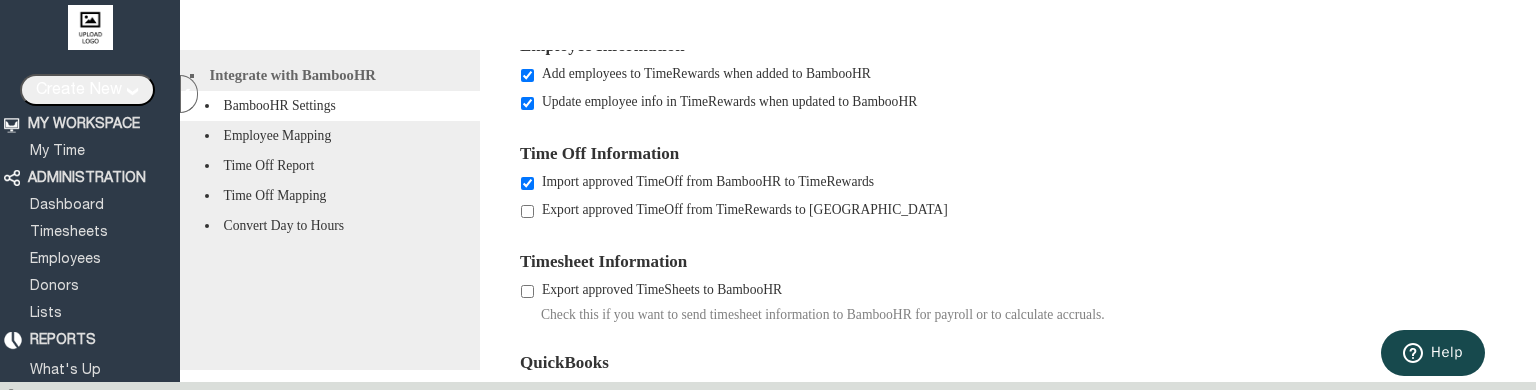 click on "Time Off Report" at bounding box center [330, 166] 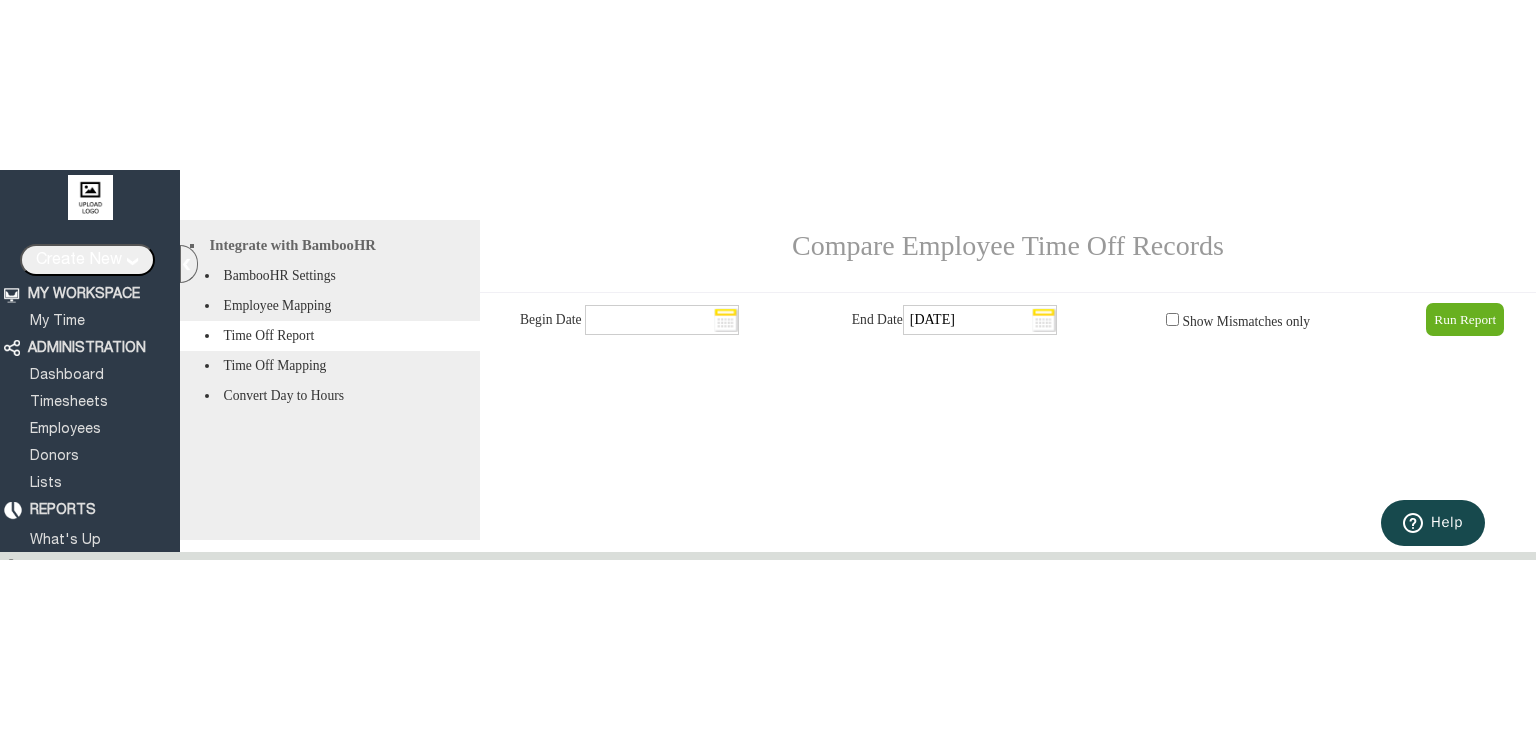 scroll, scrollTop: 0, scrollLeft: 0, axis: both 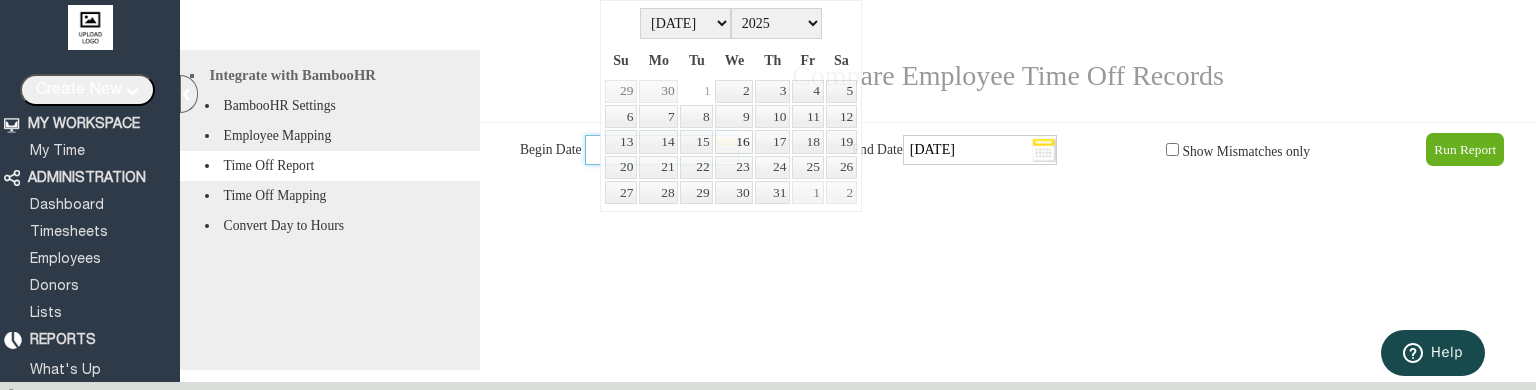 click on "[PERSON_NAME]
Logout
OCCRP
| Subscribe
00:00:00
Start Timer" at bounding box center (768, 187) 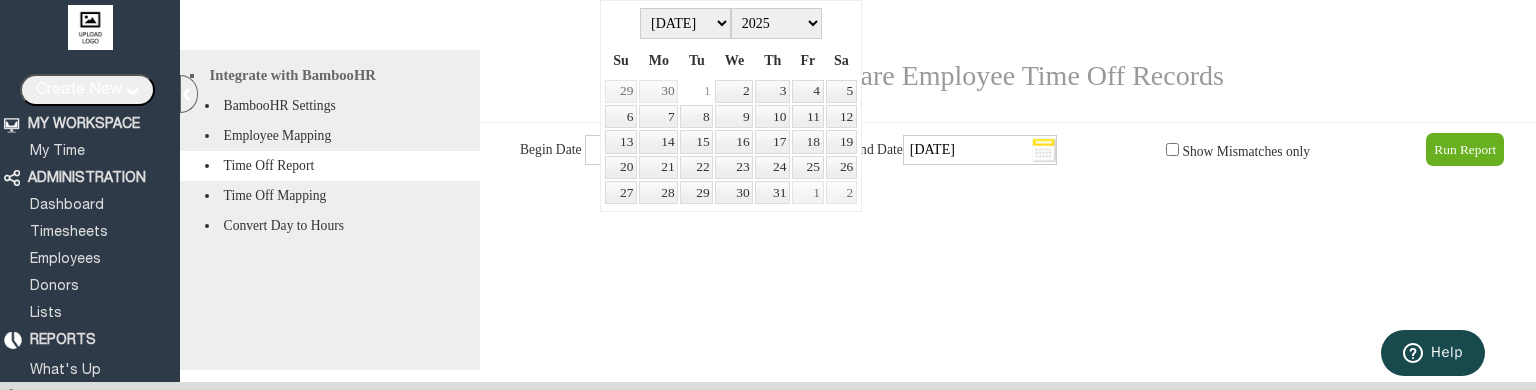 click on "1" at bounding box center (696, 91) 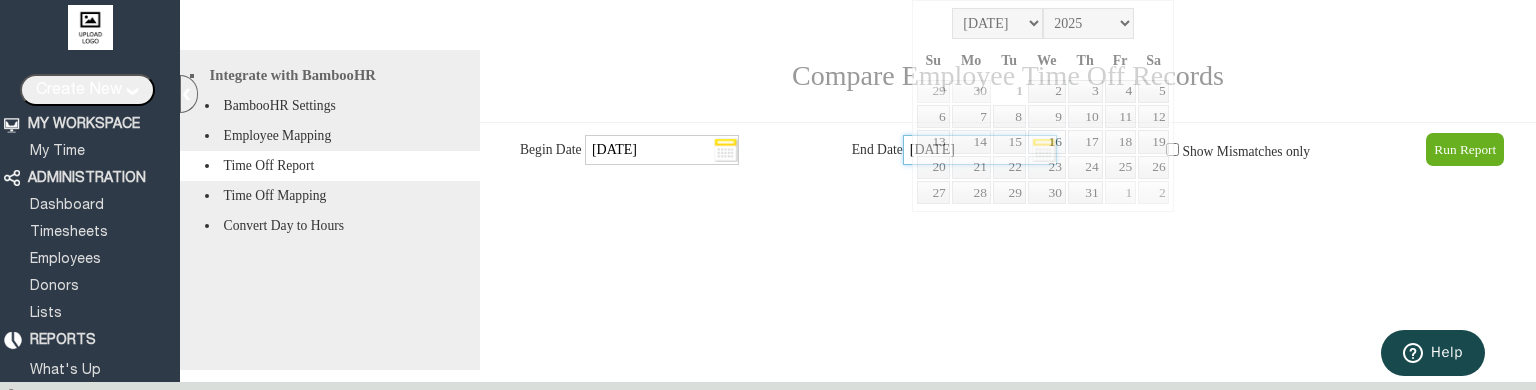 click on "[PERSON_NAME]
Logout
OCCRP
| Subscribe
00:00:00
Start Timer" at bounding box center [768, 187] 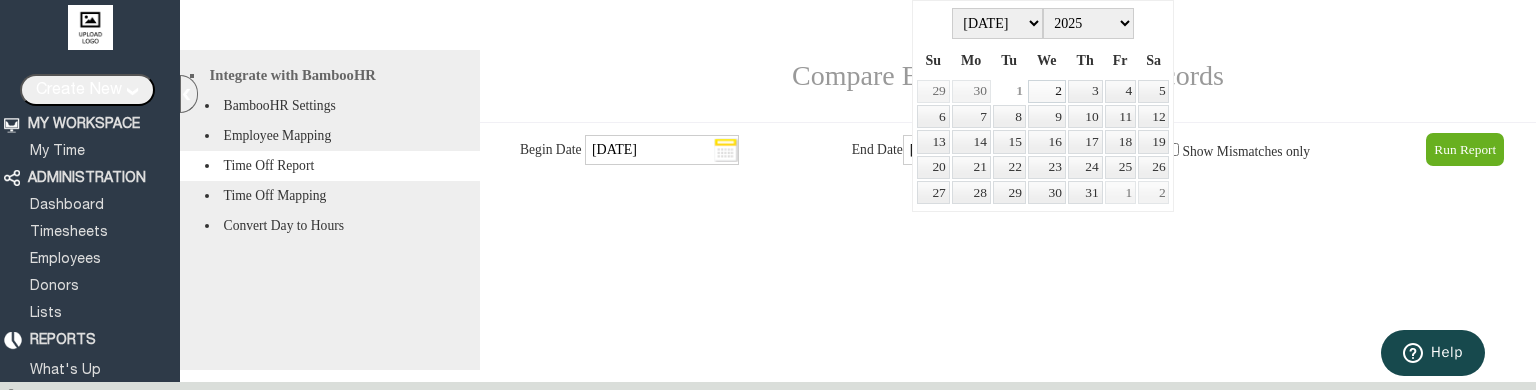 click on "2" at bounding box center (1047, 91) 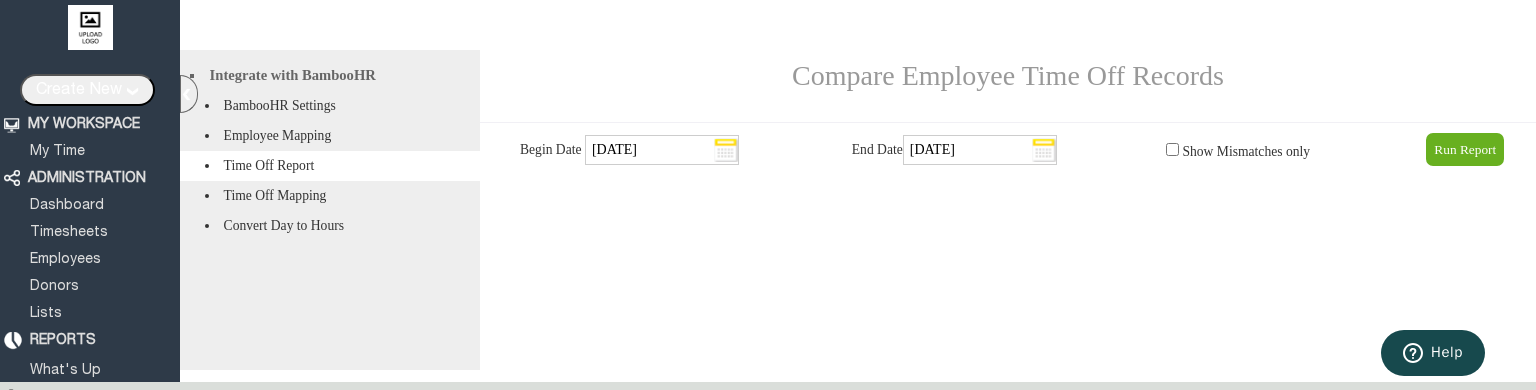 click on "Run Report" at bounding box center (1465, 149) 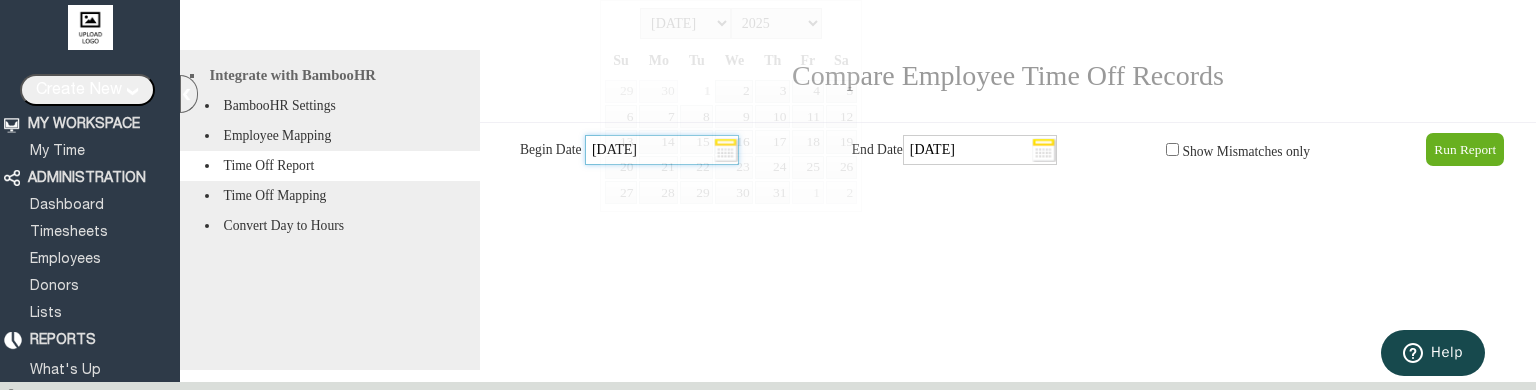 click on "[PERSON_NAME]
Logout
OCCRP
| Subscribe
00:00:00
Start Timer" at bounding box center [768, 187] 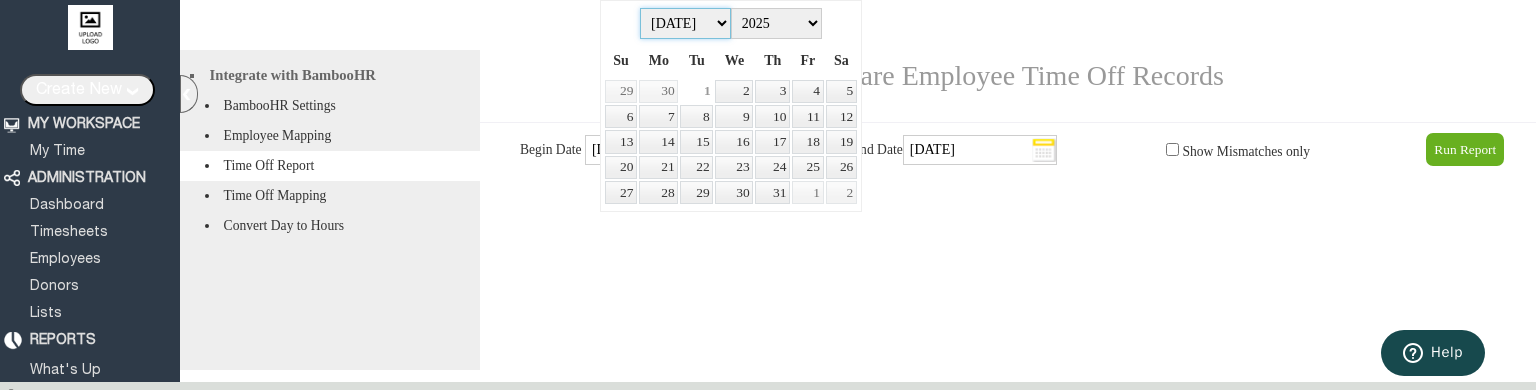 click on "Jan Feb Mar Apr May Jun [DATE] Aug Sep Oct Nov Dec" at bounding box center (685, 23) 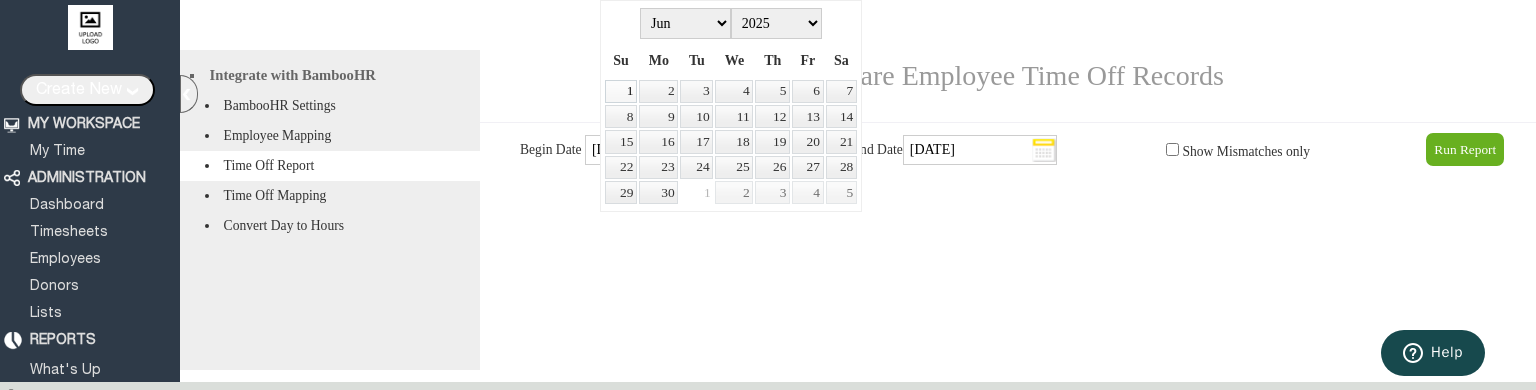 click on "1" at bounding box center [621, 91] 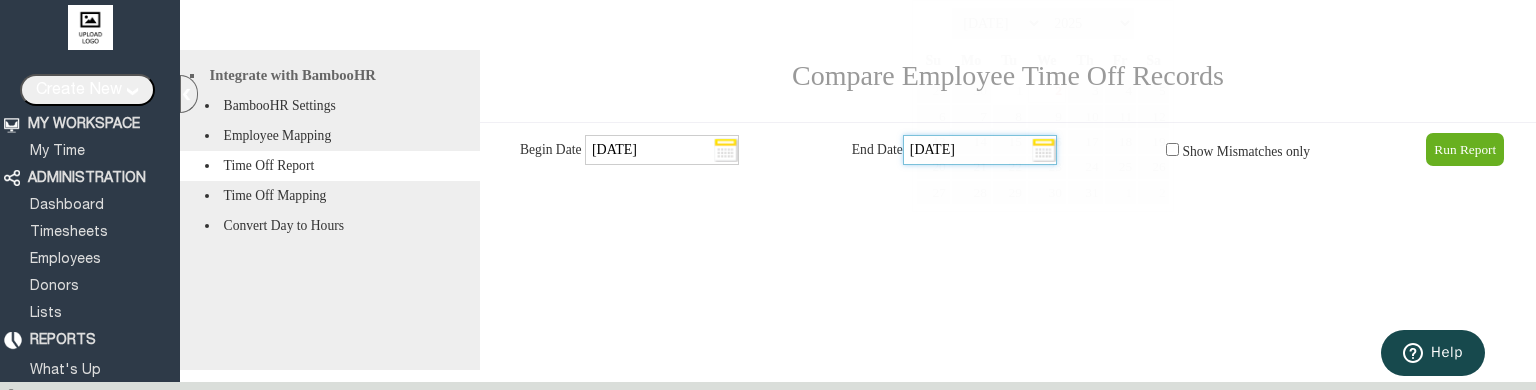 click on "[PERSON_NAME]
Logout
OCCRP
| Subscribe
00:00:00
Start Timer" at bounding box center (768, 187) 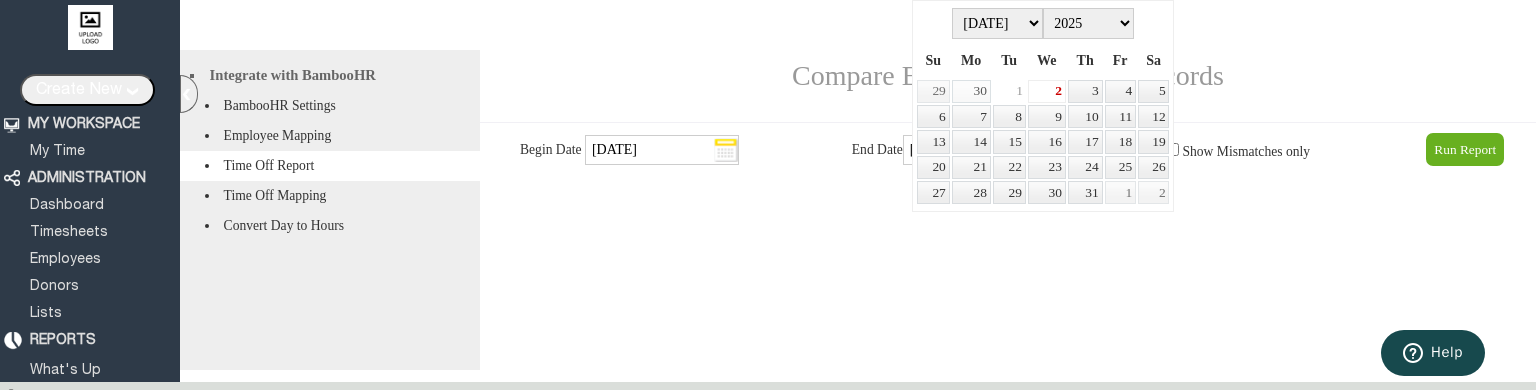click on "30" at bounding box center [971, 91] 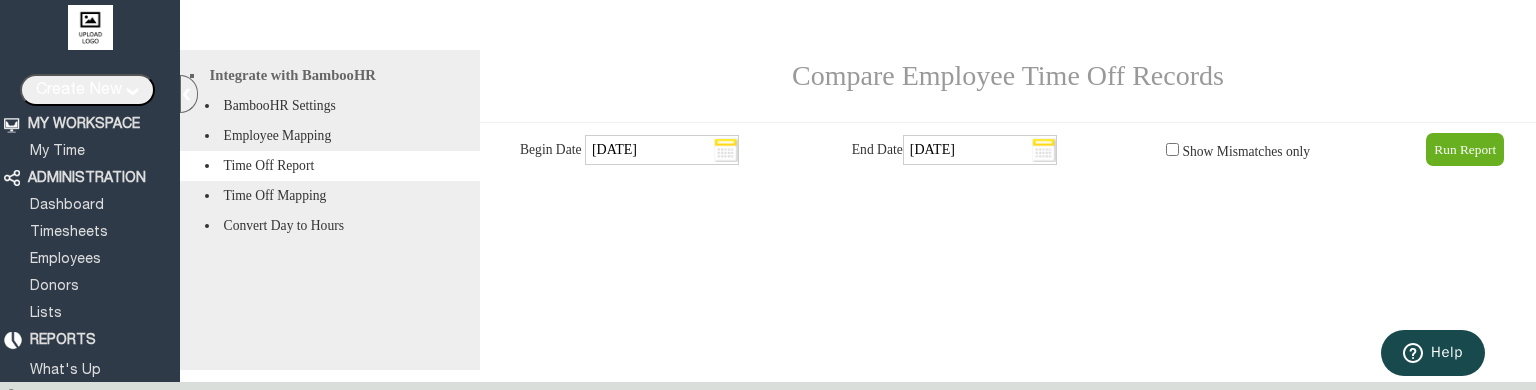 click on "Run Report" at bounding box center [1465, 149] 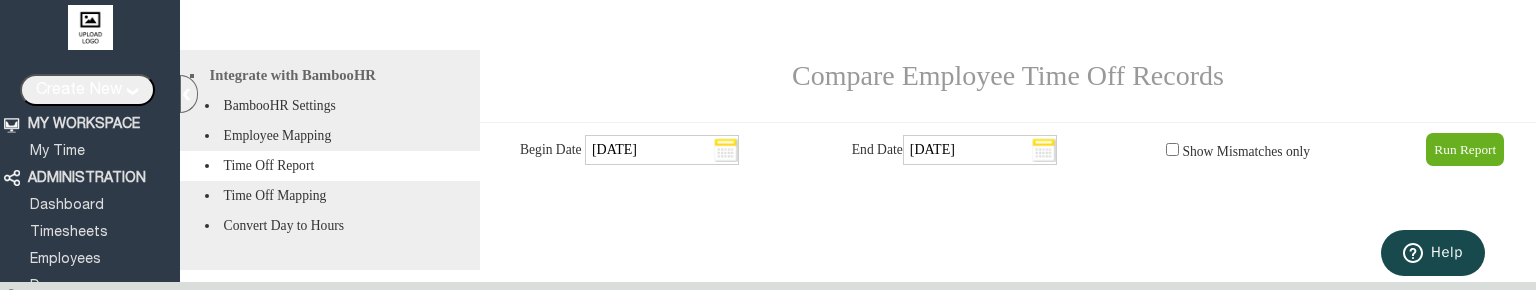 click on "Run Report" at bounding box center [1465, 149] 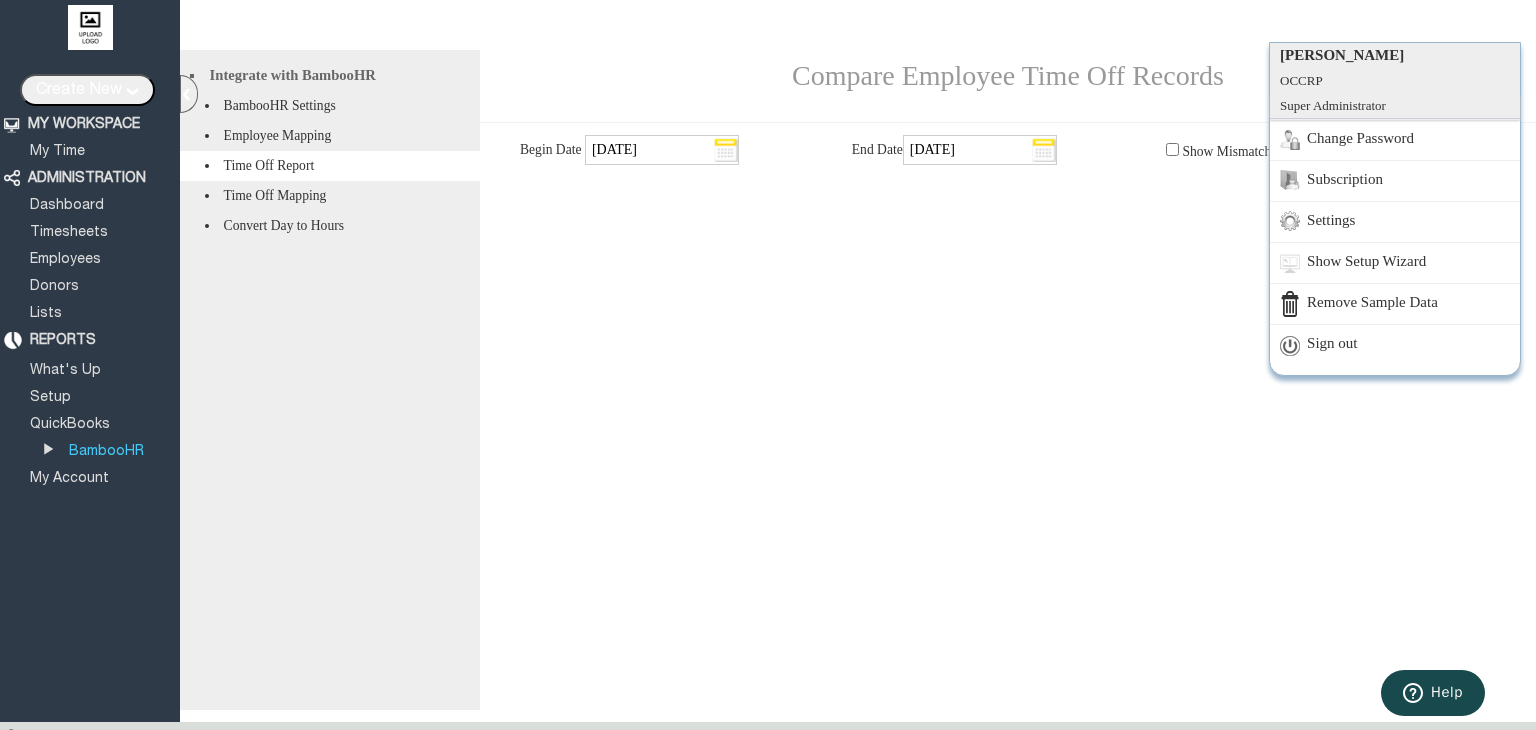 click on "Sign out" at bounding box center [1395, 344] 